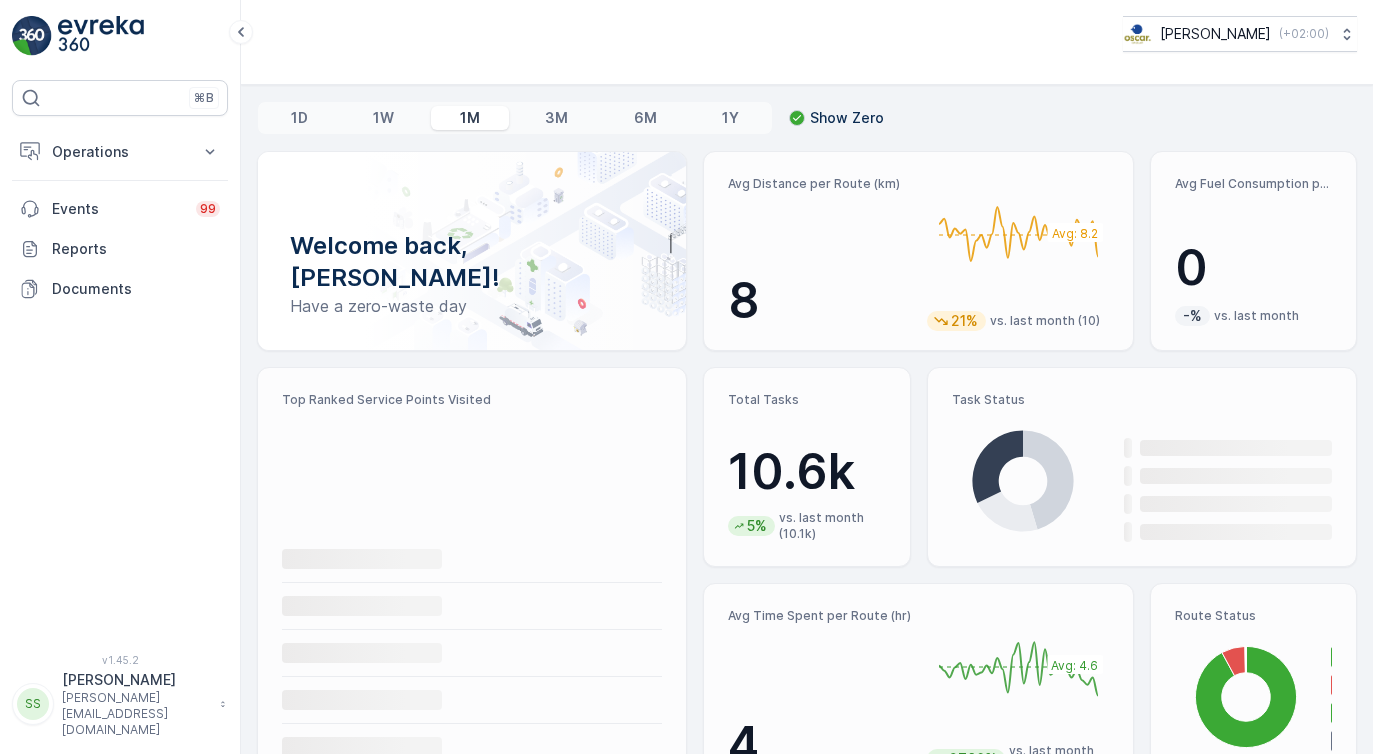 scroll, scrollTop: 0, scrollLeft: 0, axis: both 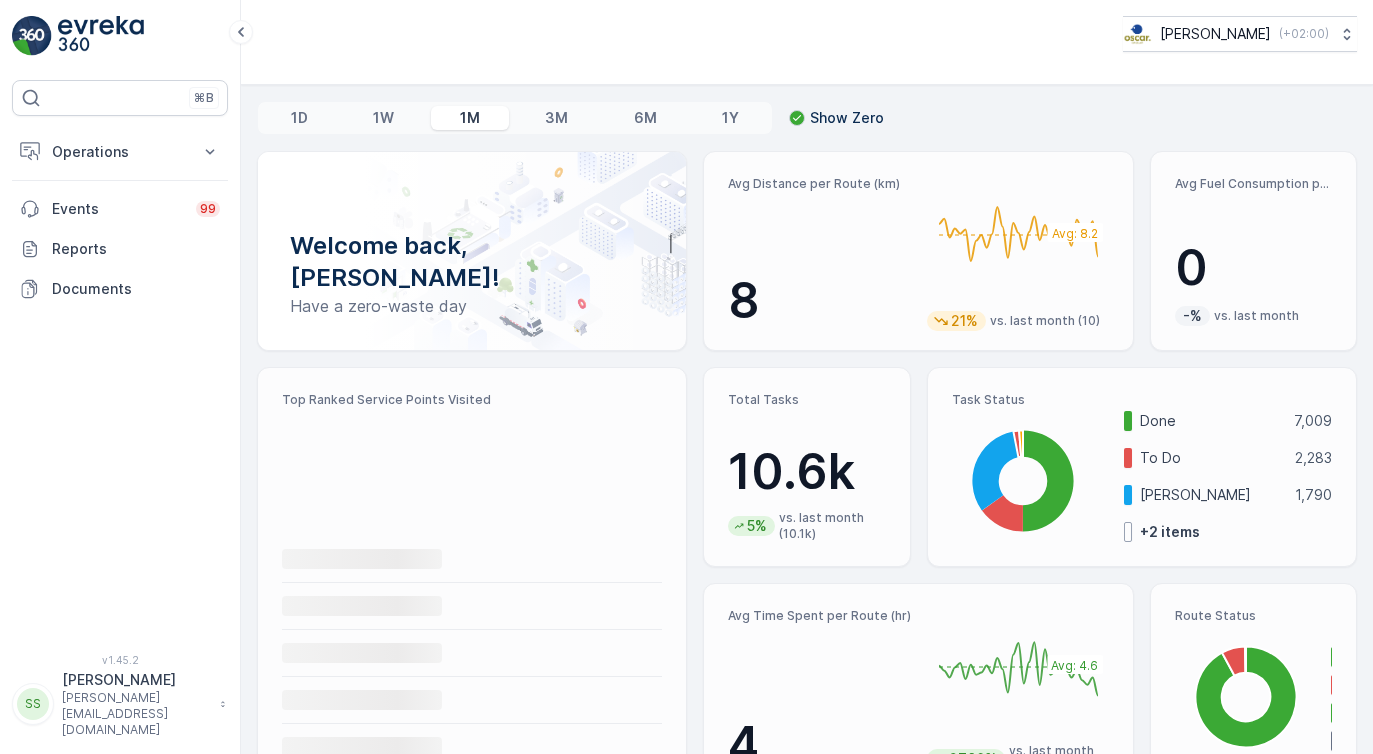 click on "Operations" at bounding box center [120, 152] 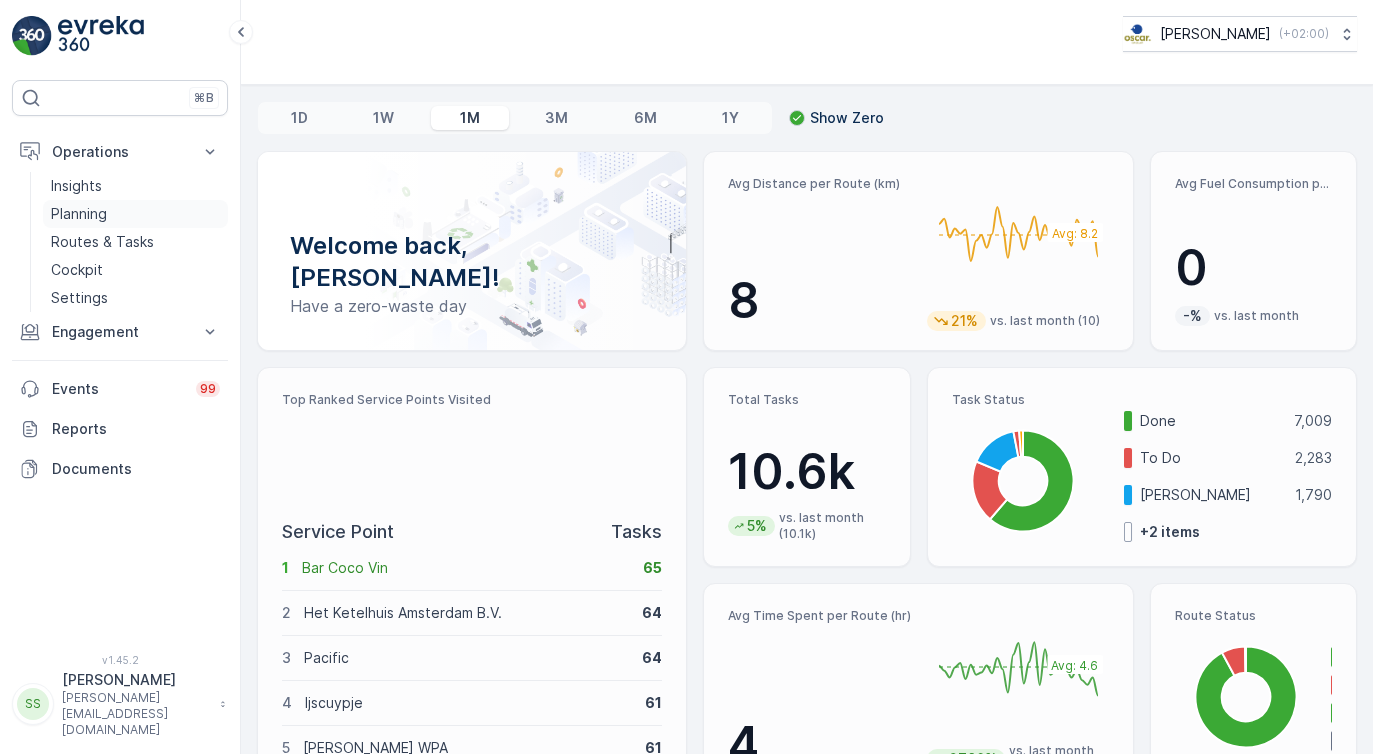 click on "Planning" at bounding box center [79, 214] 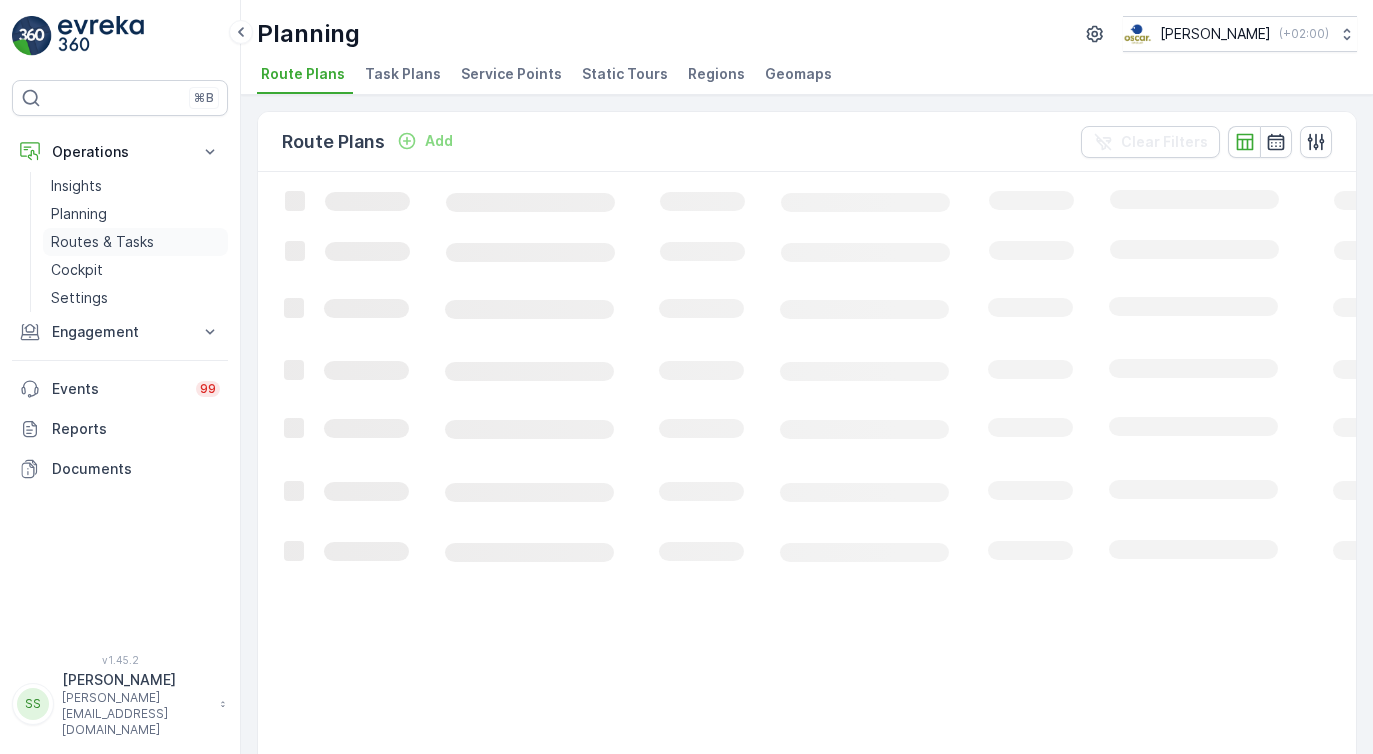 click on "Routes & Tasks" at bounding box center (102, 242) 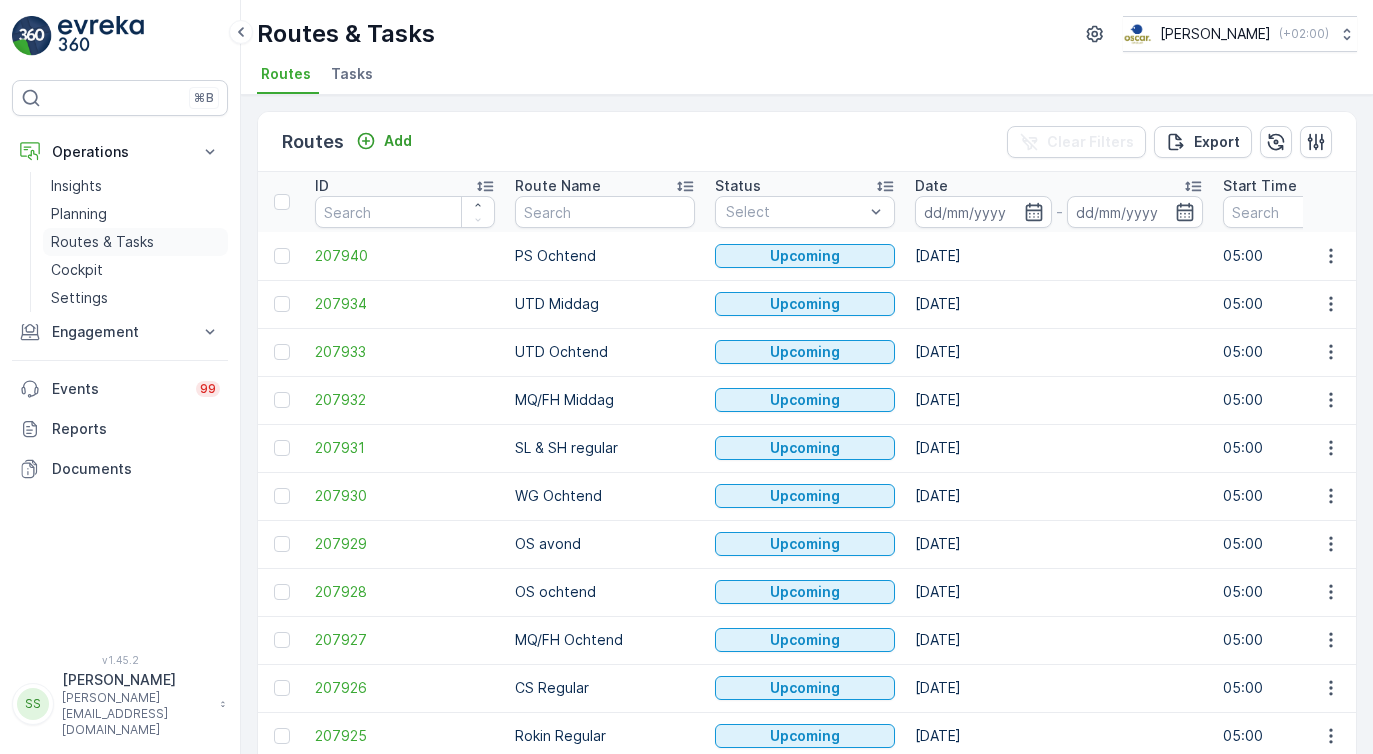 click on "Routes & Tasks" at bounding box center (135, 242) 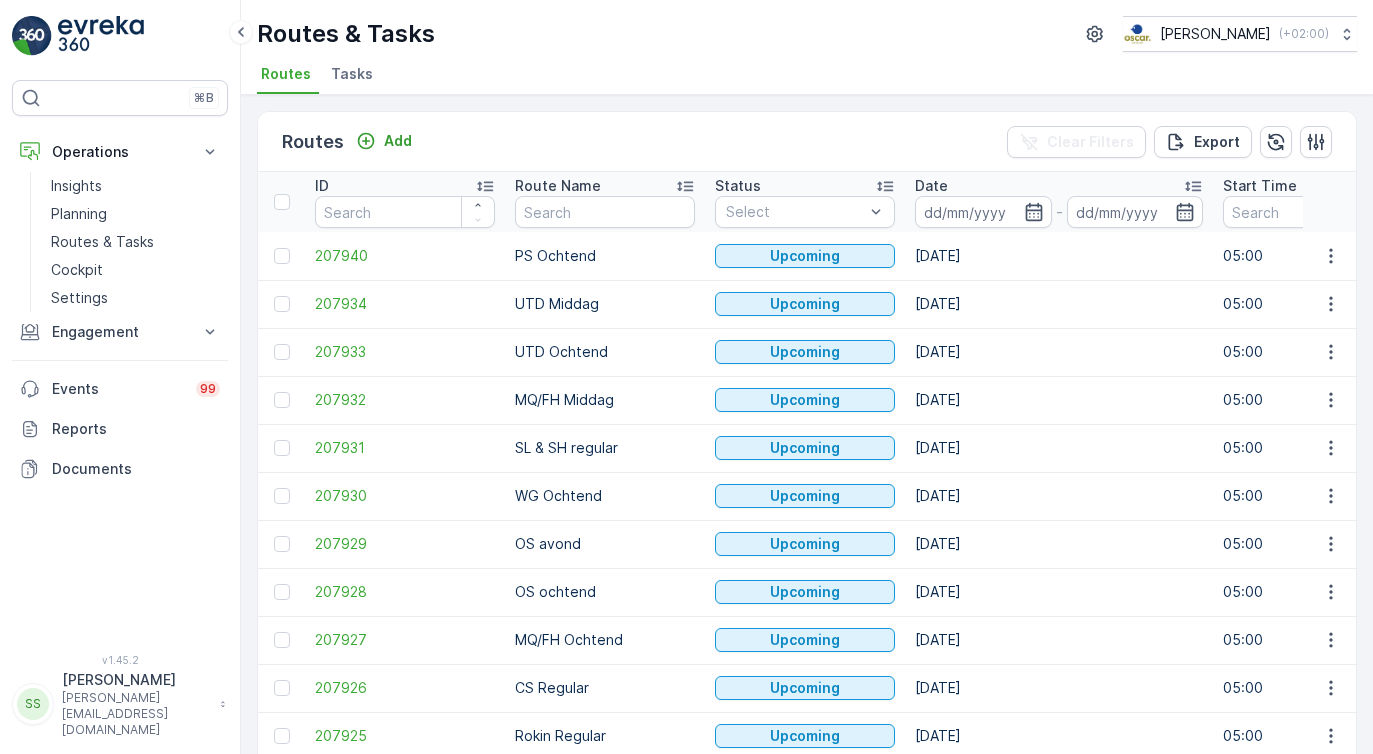 click on "Tasks" at bounding box center [352, 74] 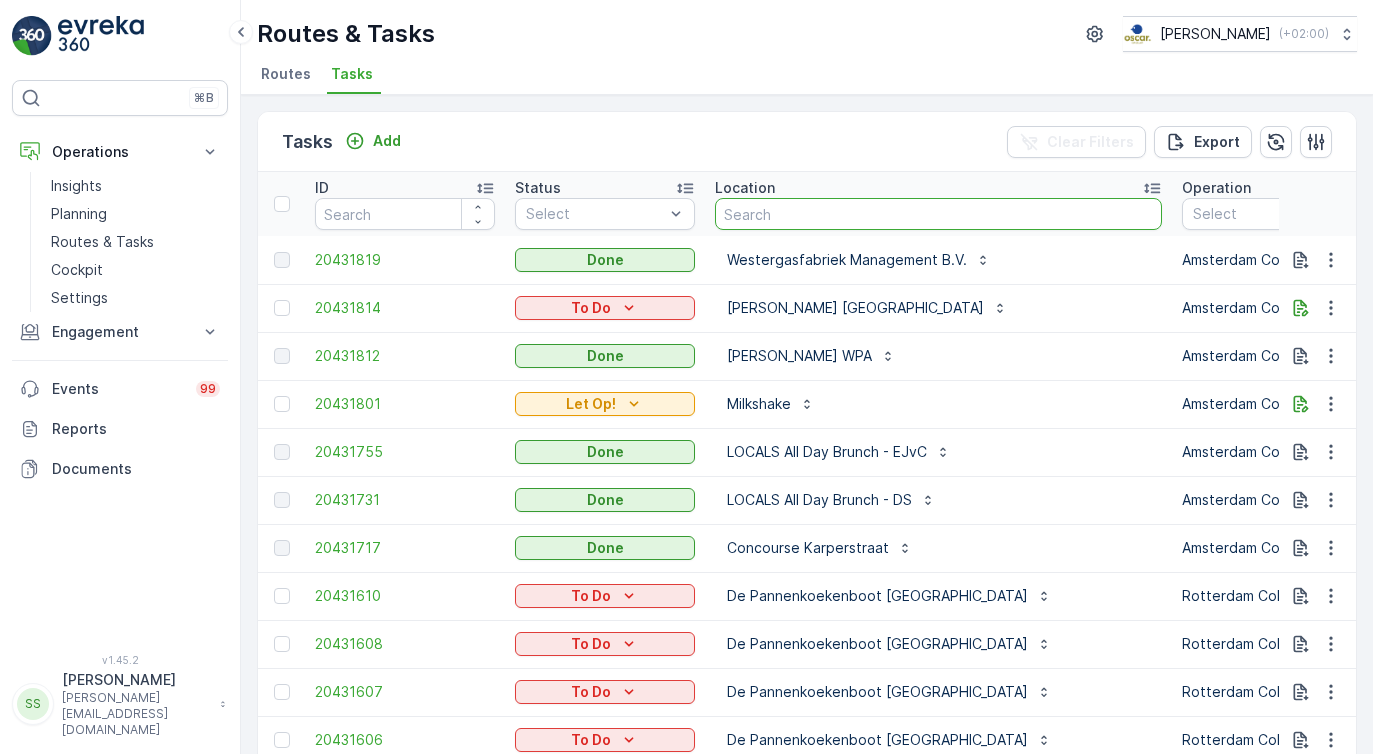 click at bounding box center [938, 214] 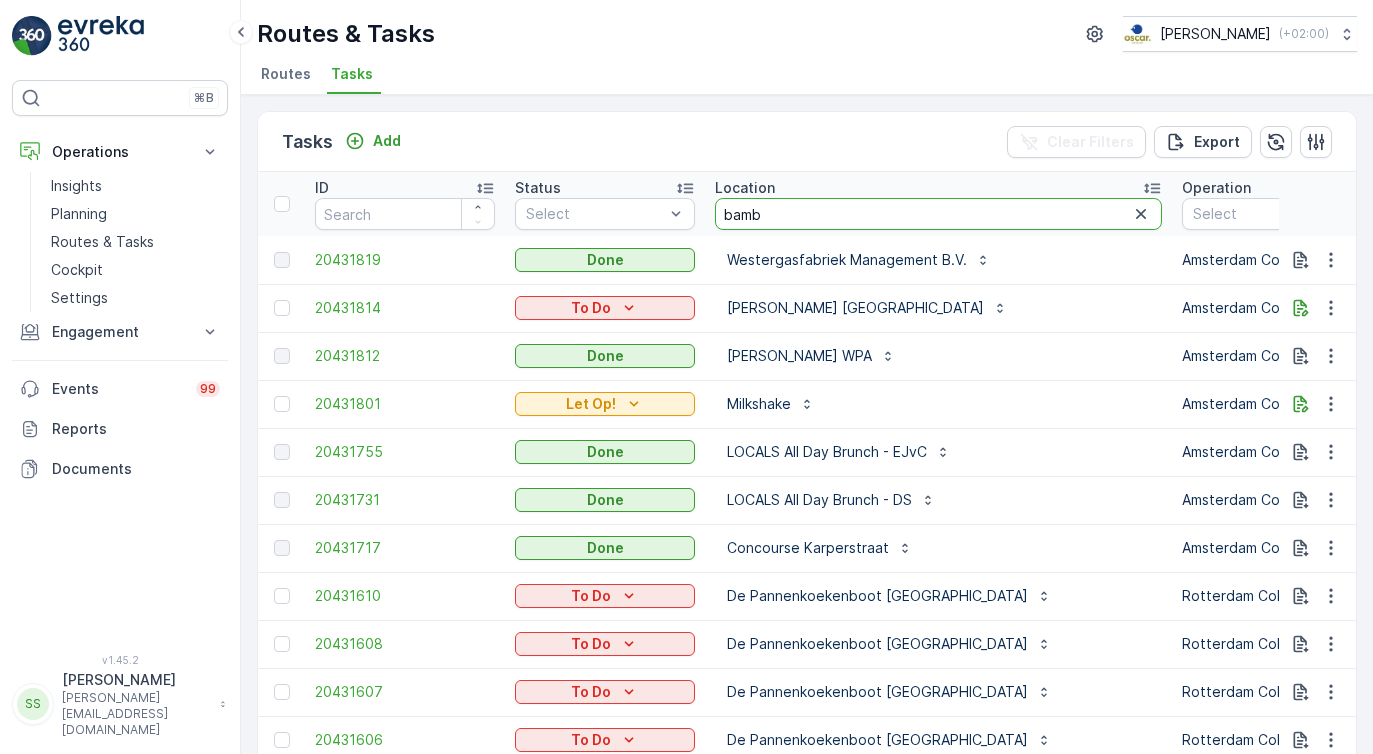 type on "bambo" 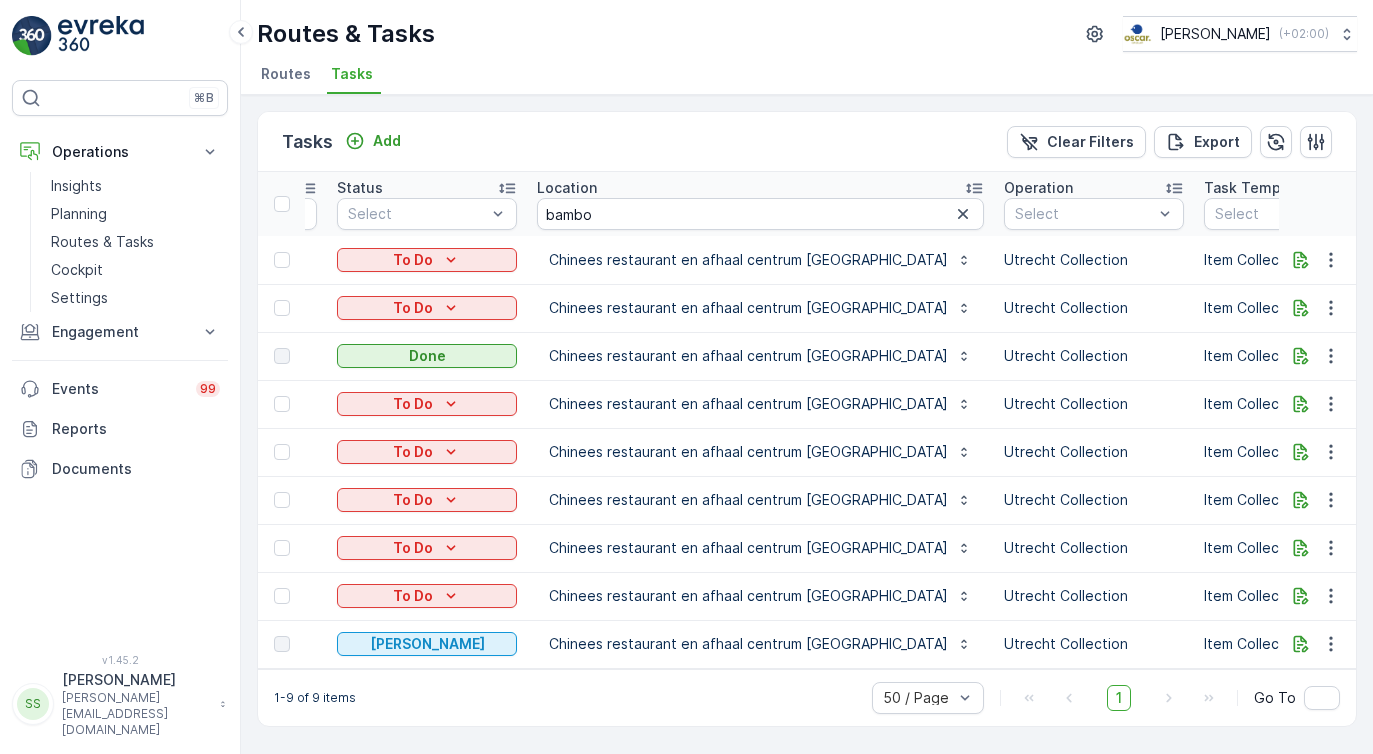 scroll, scrollTop: 0, scrollLeft: 0, axis: both 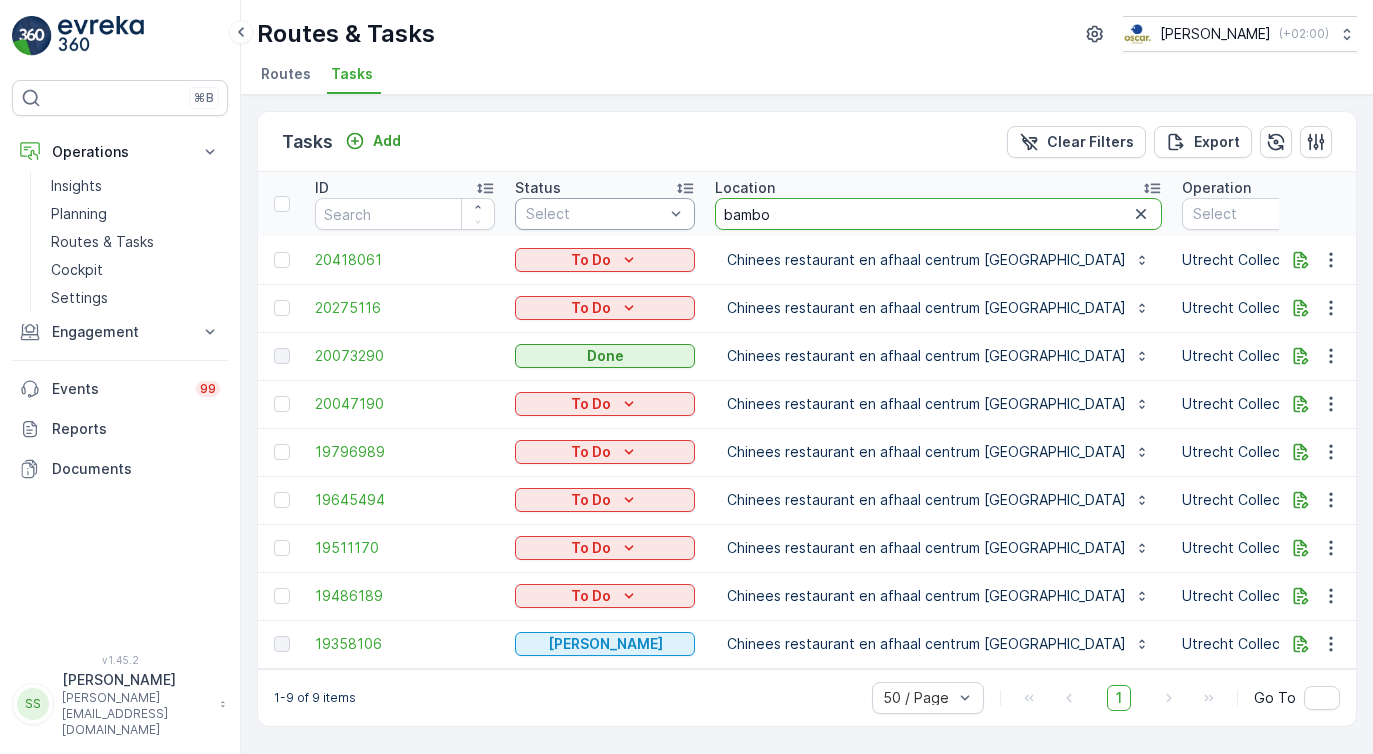 drag, startPoint x: 767, startPoint y: 221, endPoint x: 648, endPoint y: 221, distance: 119 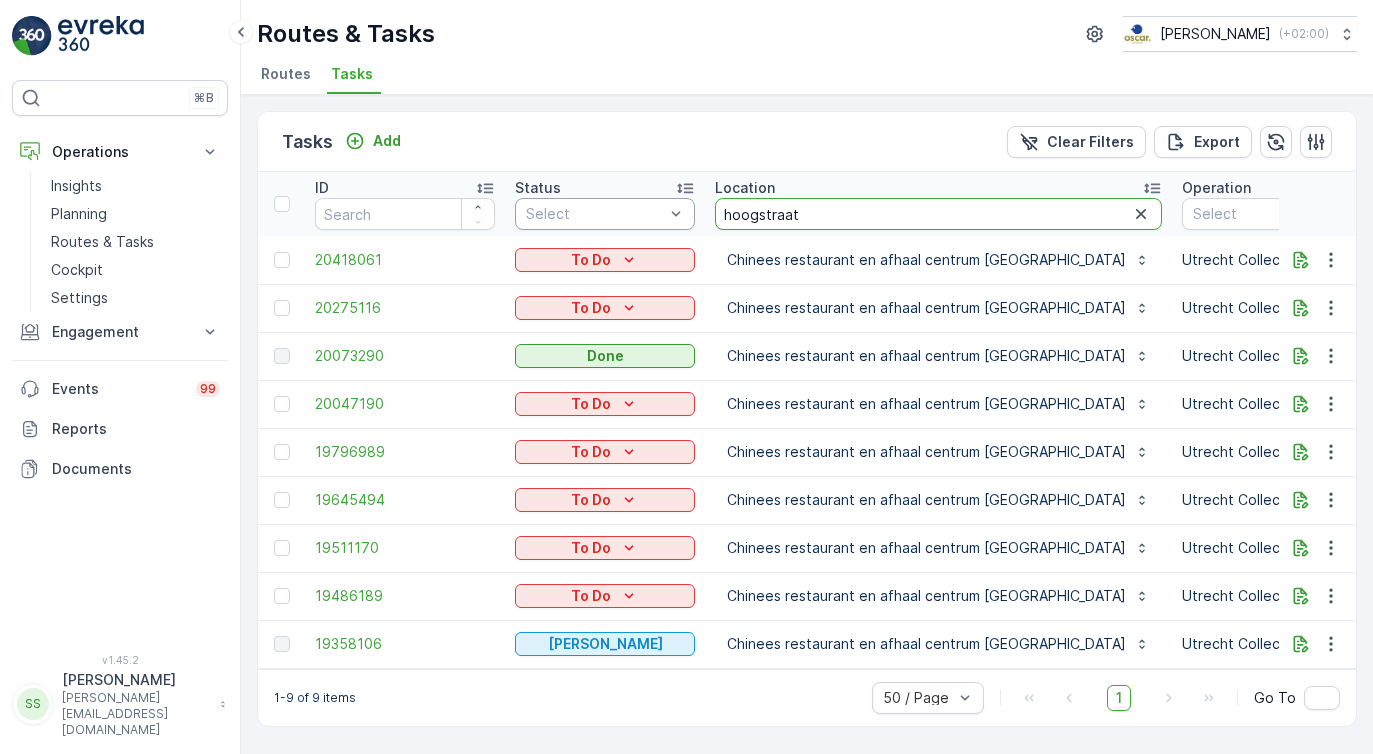 type on "hoogstraat" 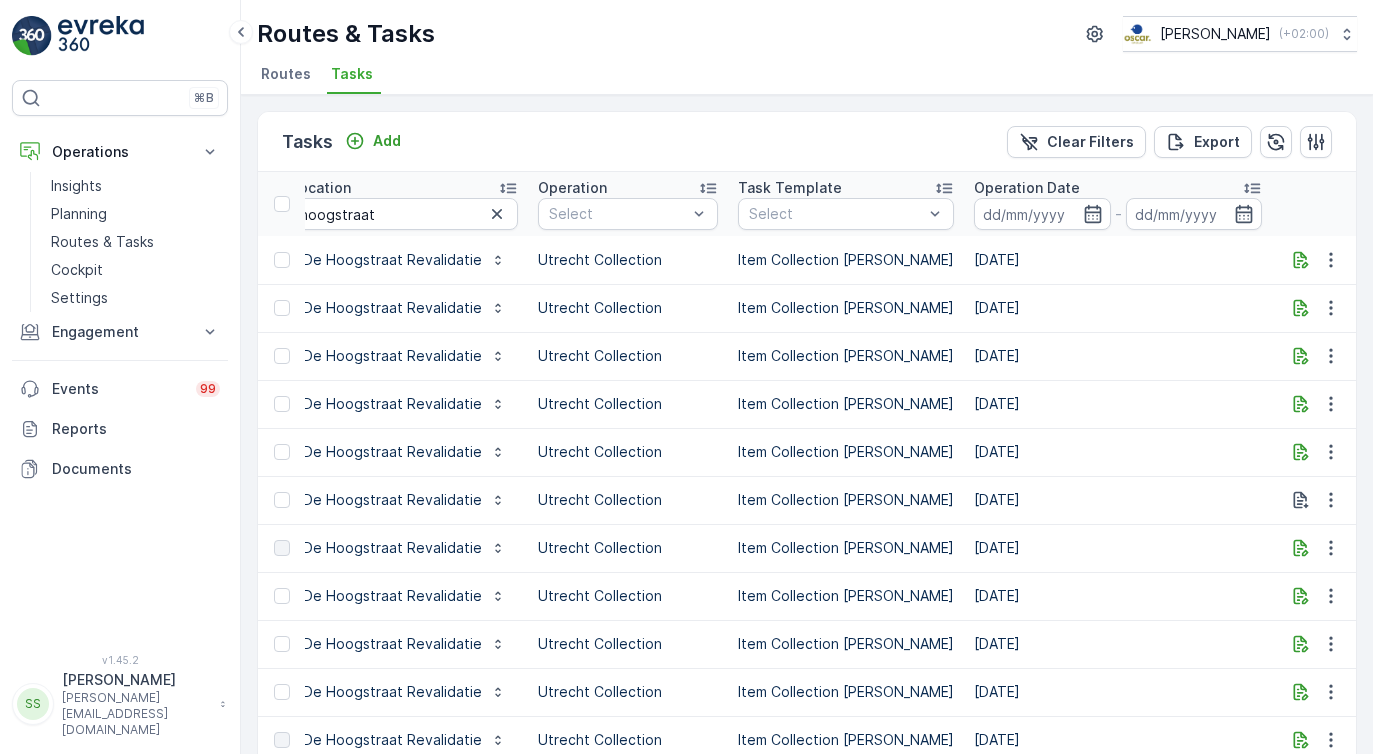 scroll, scrollTop: 0, scrollLeft: 426, axis: horizontal 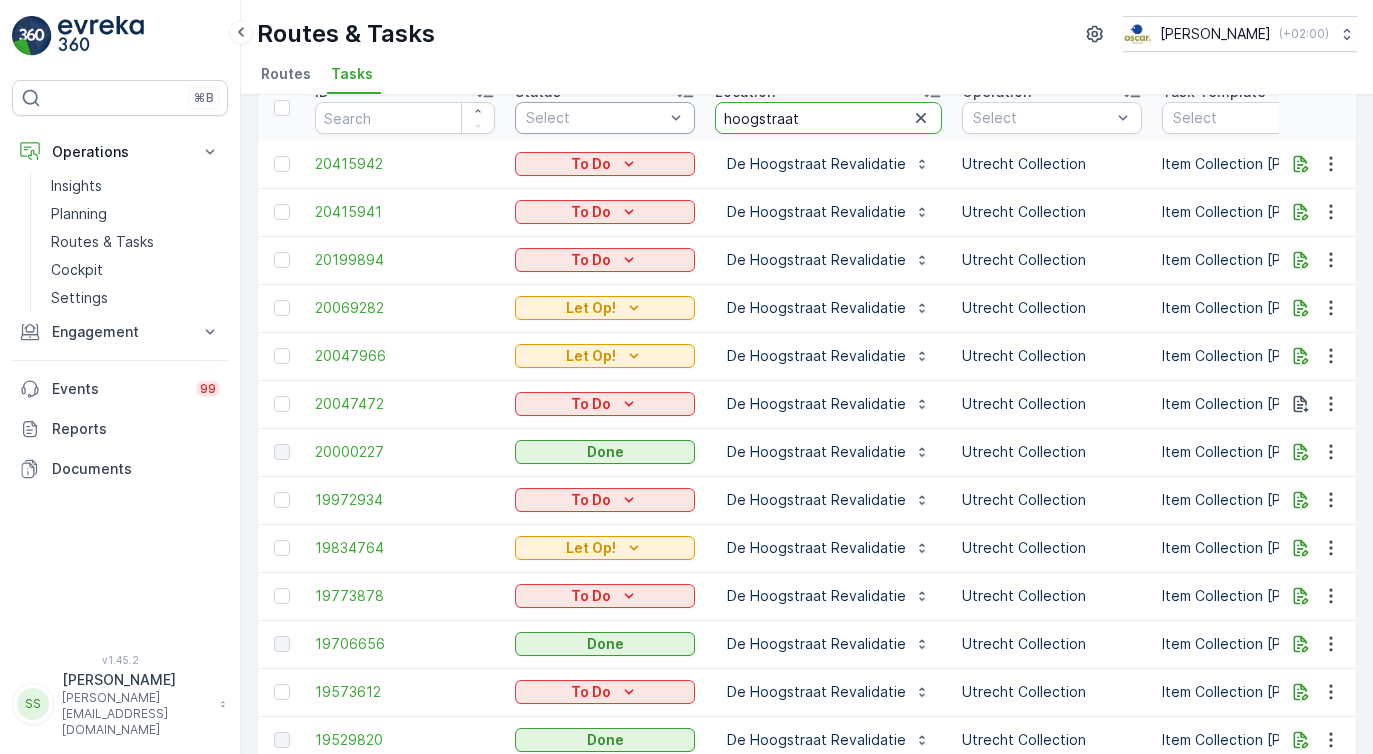drag, startPoint x: 801, startPoint y: 122, endPoint x: 609, endPoint y: 104, distance: 192.8419 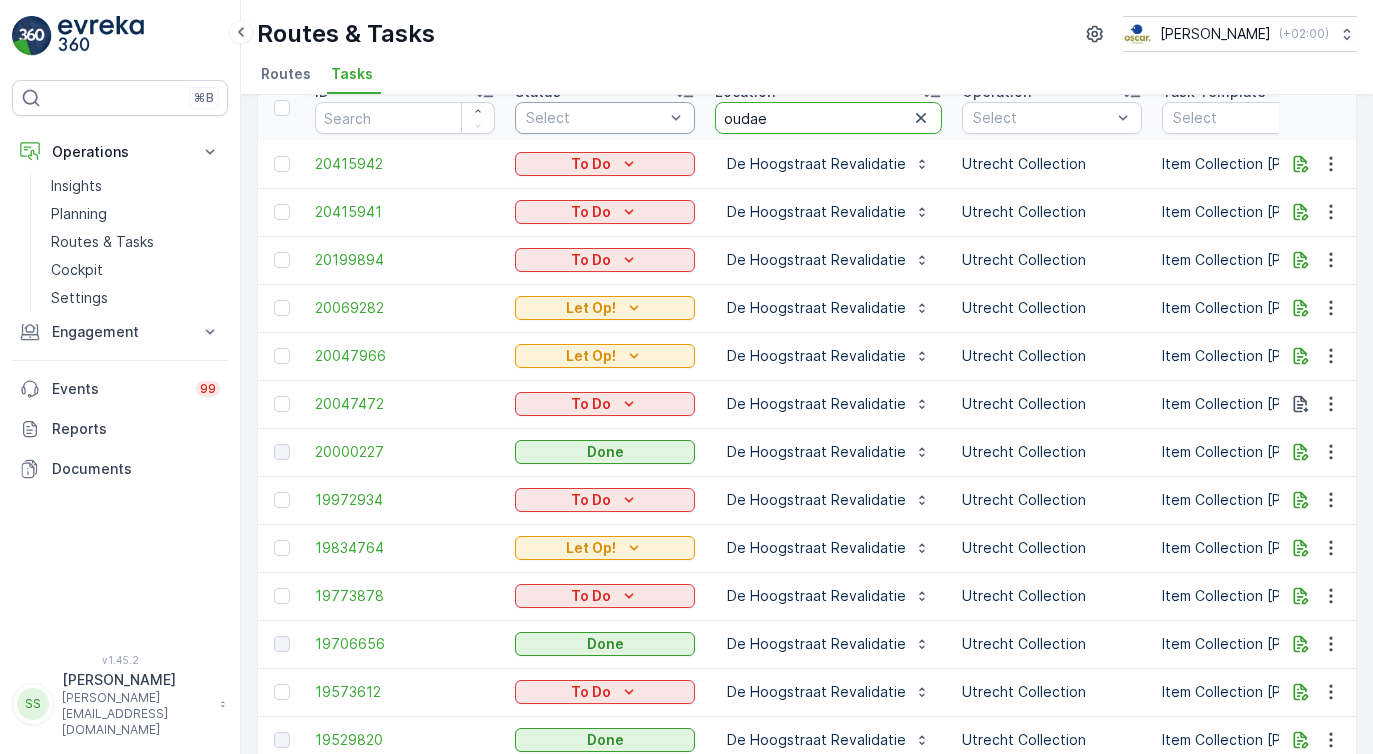 type on "oudaen" 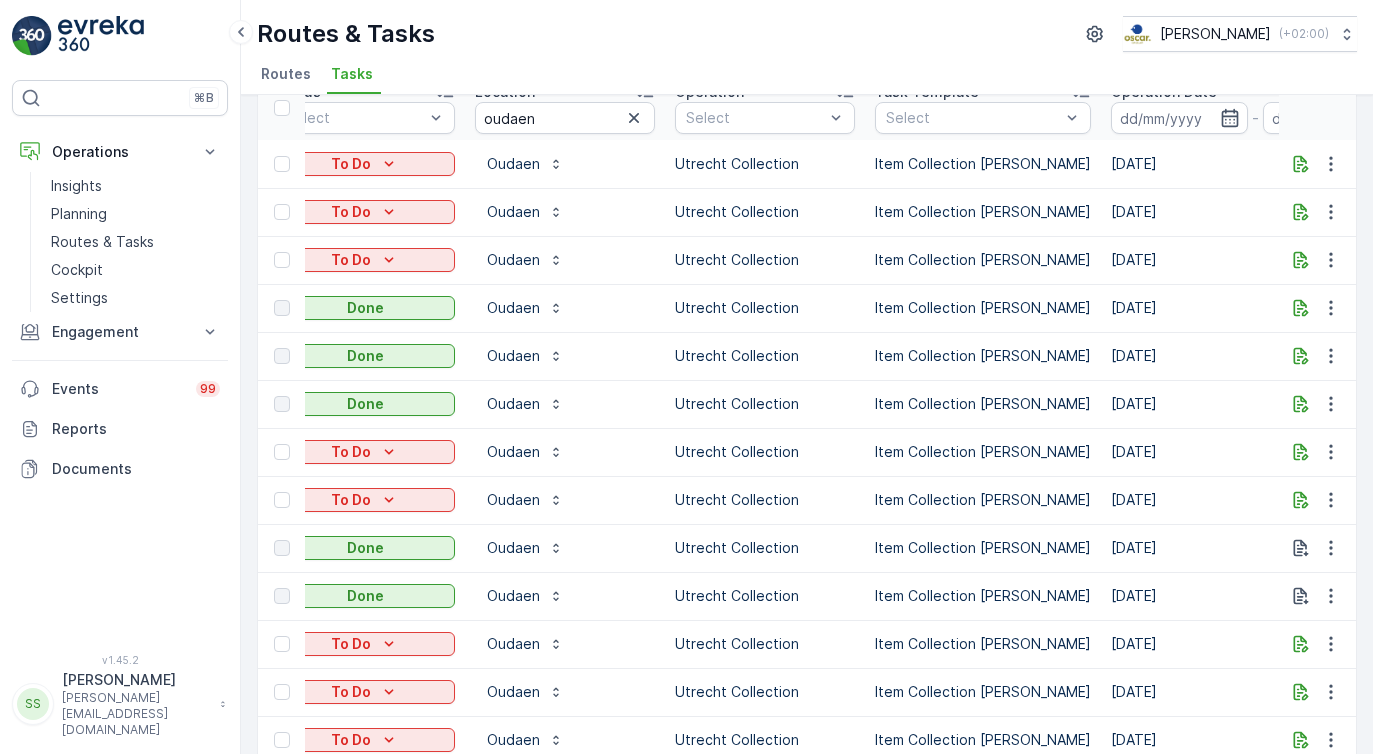 scroll, scrollTop: 0, scrollLeft: 245, axis: horizontal 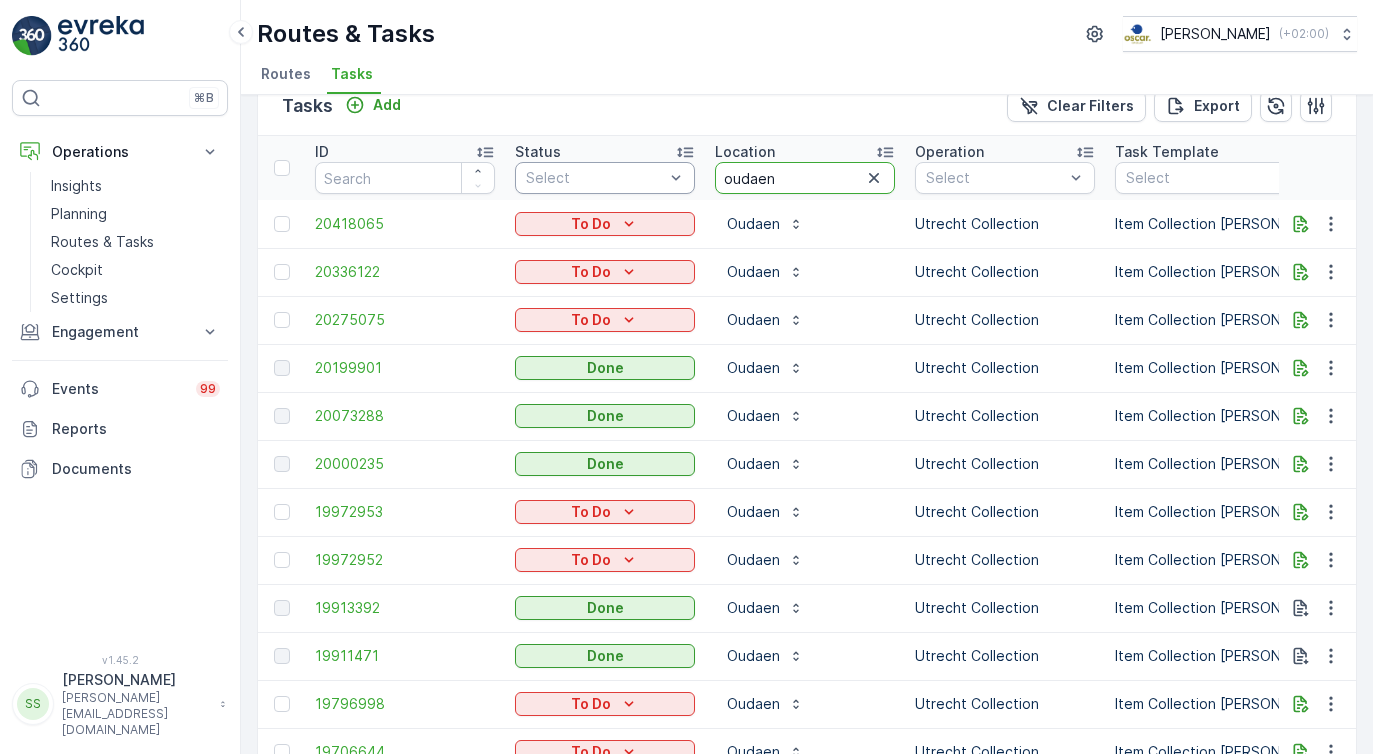 drag, startPoint x: 773, startPoint y: 185, endPoint x: 651, endPoint y: 180, distance: 122.10242 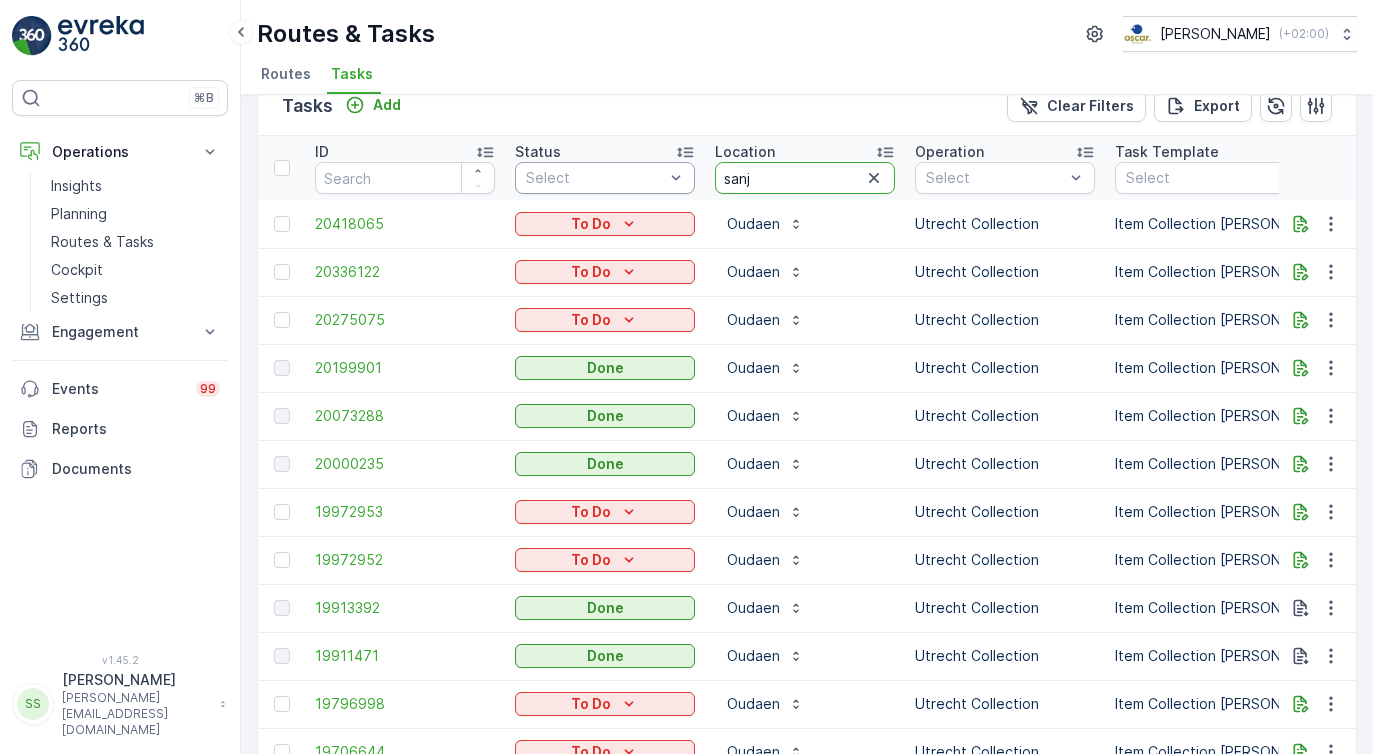 type on "[PERSON_NAME]" 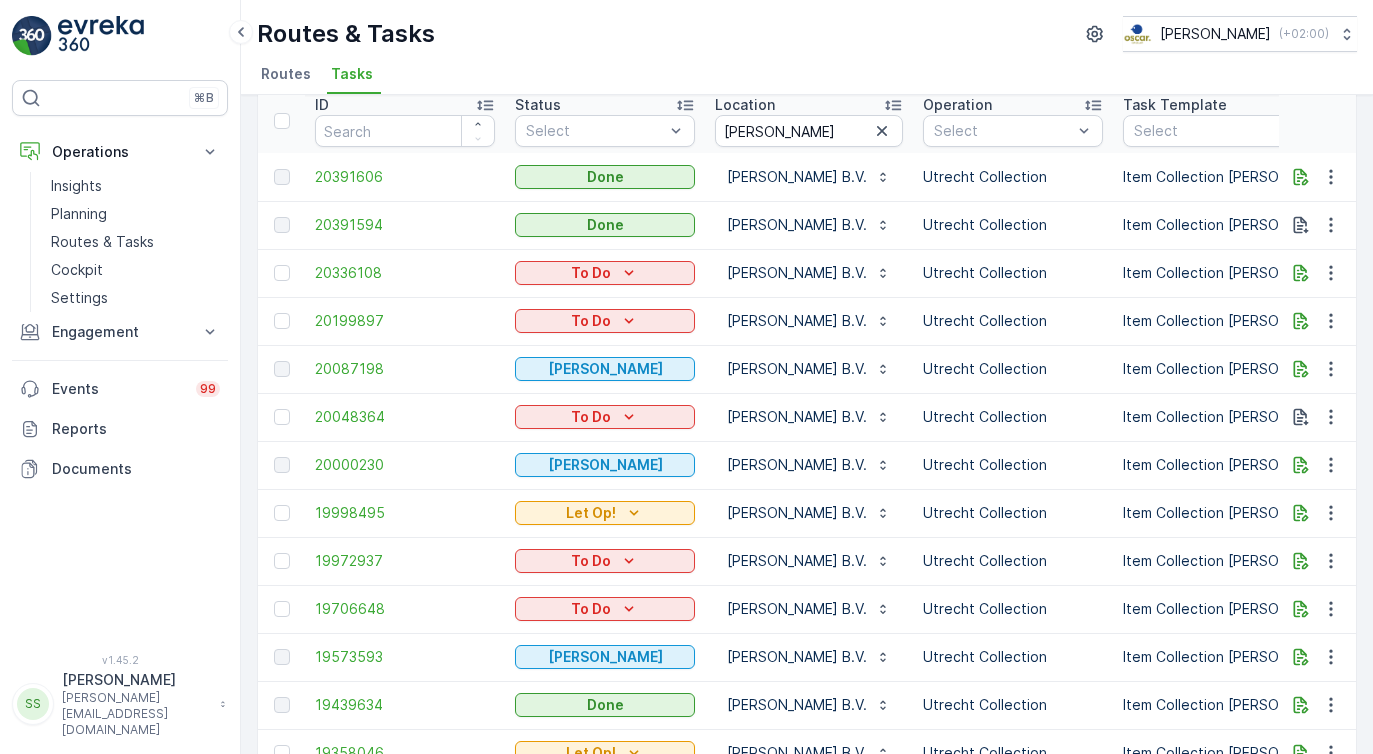 scroll, scrollTop: 85, scrollLeft: 0, axis: vertical 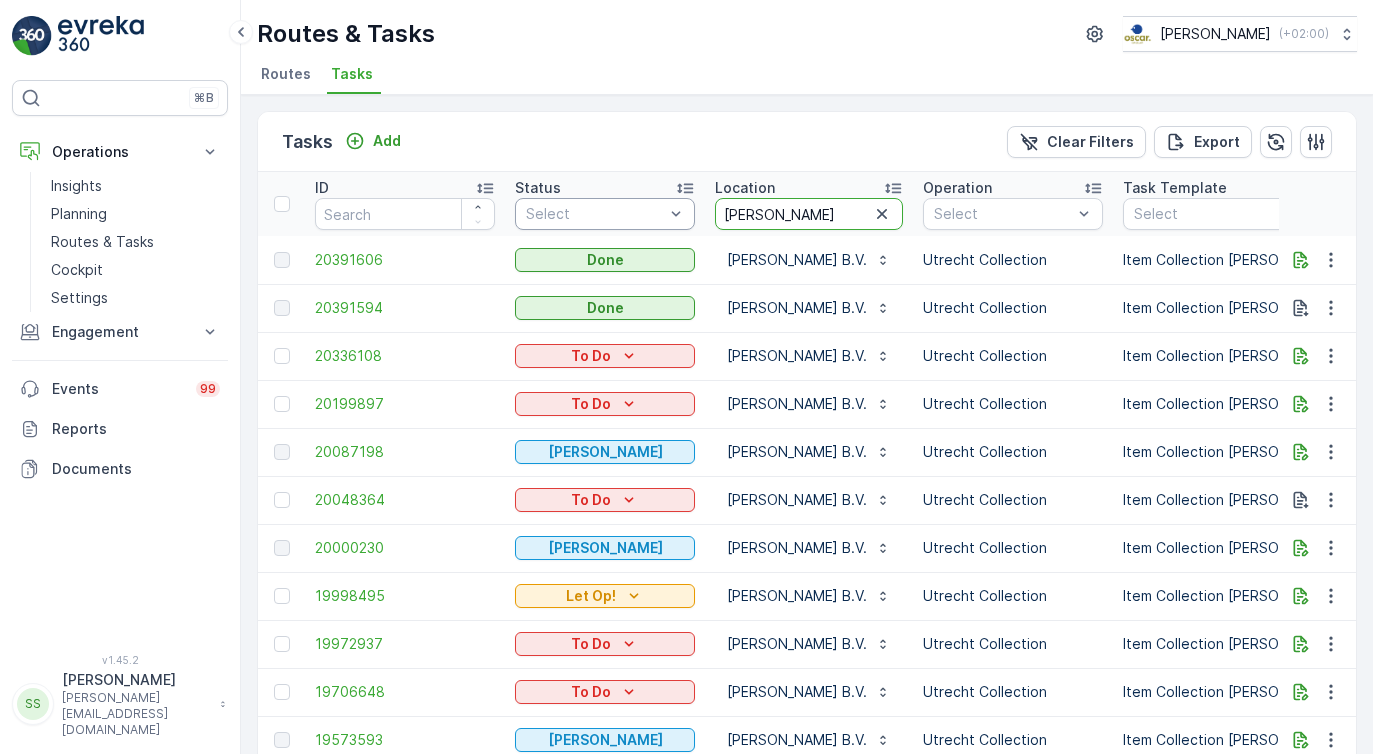 drag, startPoint x: 804, startPoint y: 214, endPoint x: 656, endPoint y: 207, distance: 148.16545 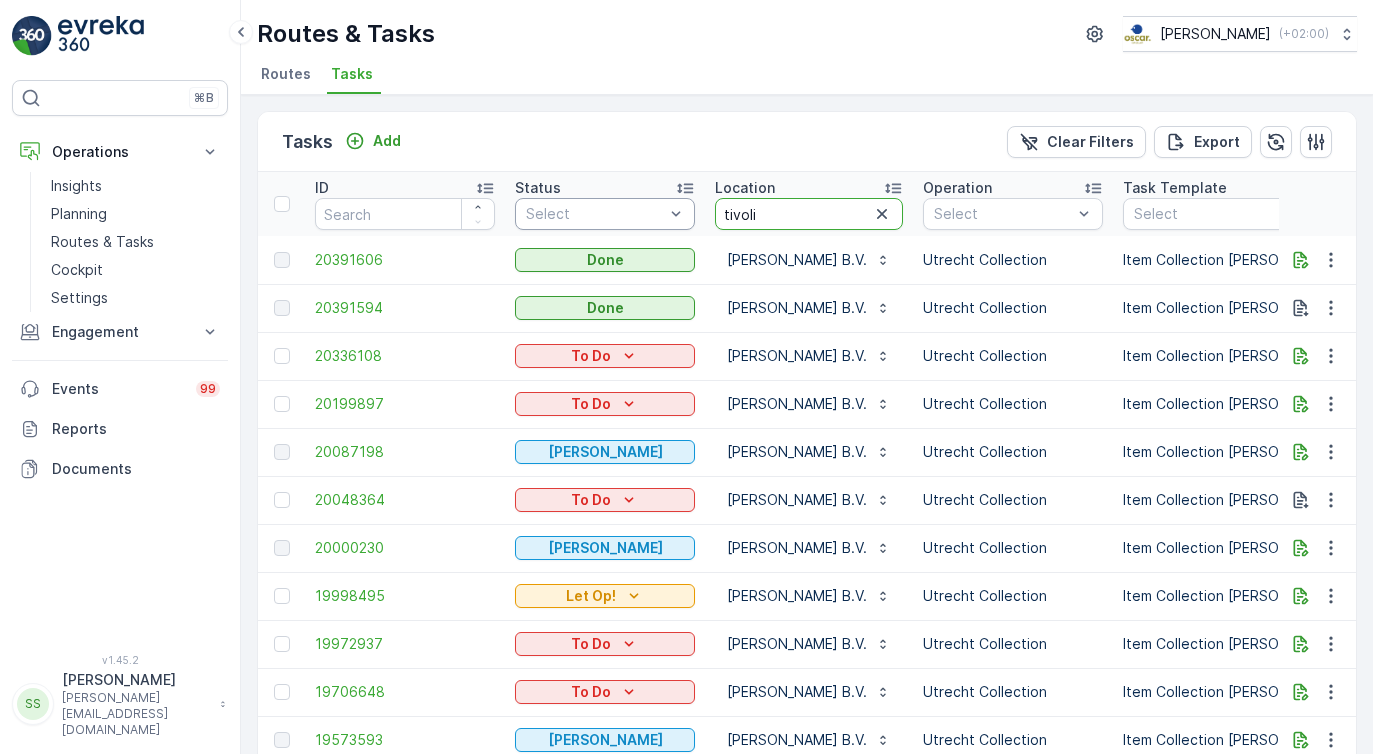 type on "tivoli" 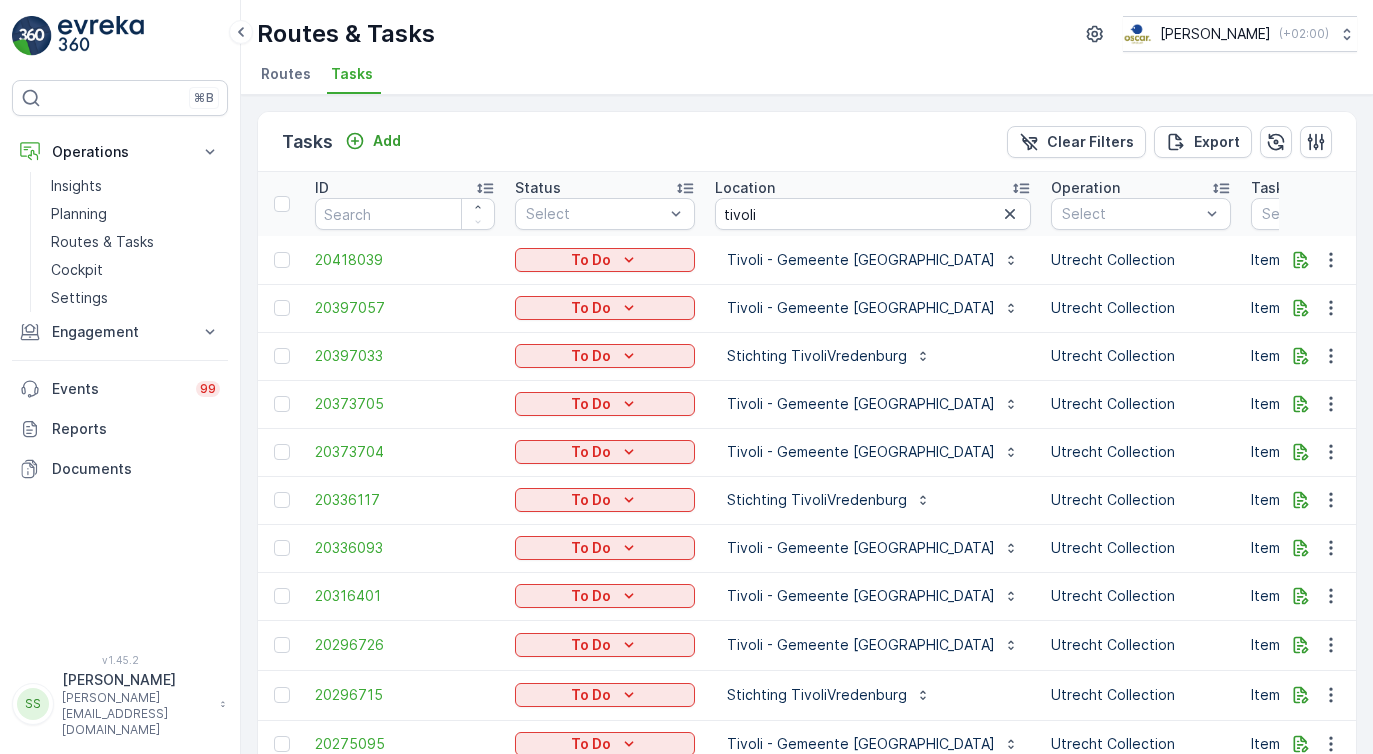 scroll, scrollTop: 0, scrollLeft: 323, axis: horizontal 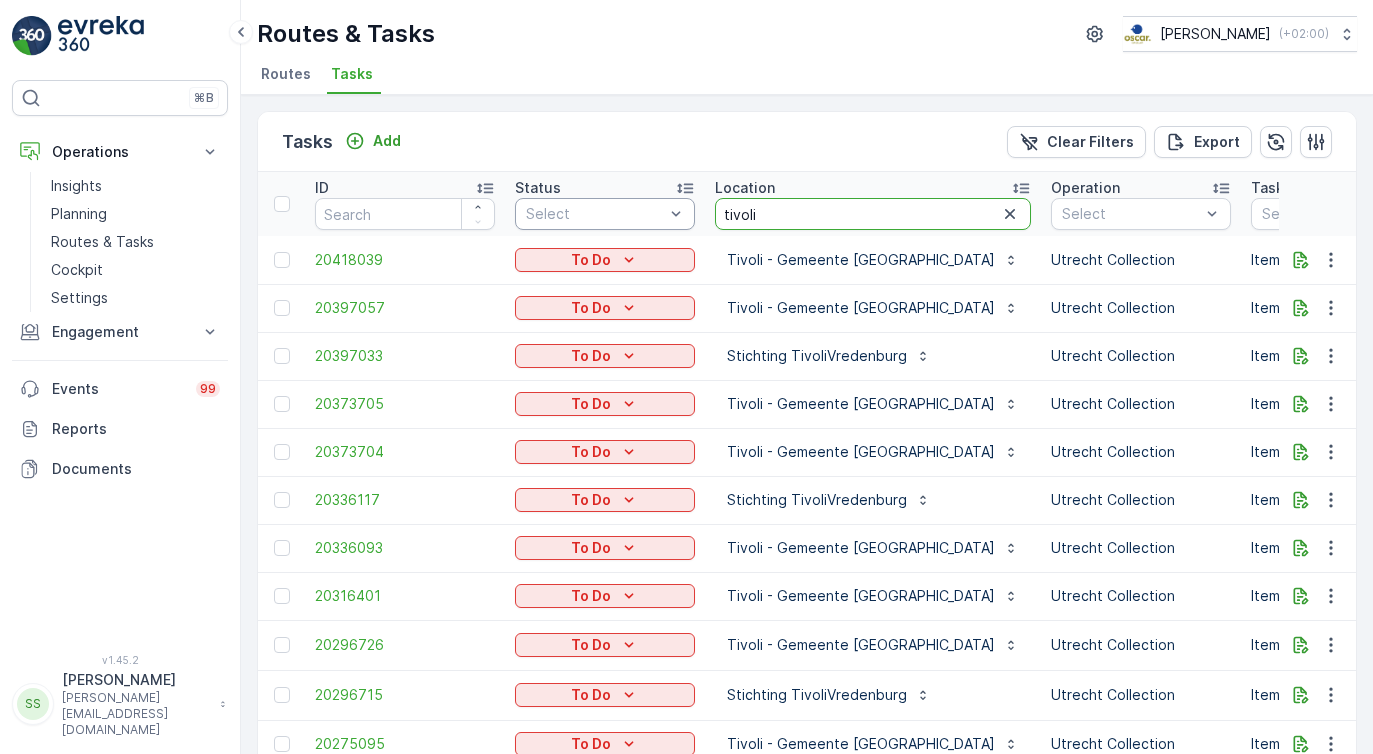 drag, startPoint x: 787, startPoint y: 220, endPoint x: 652, endPoint y: 215, distance: 135.09256 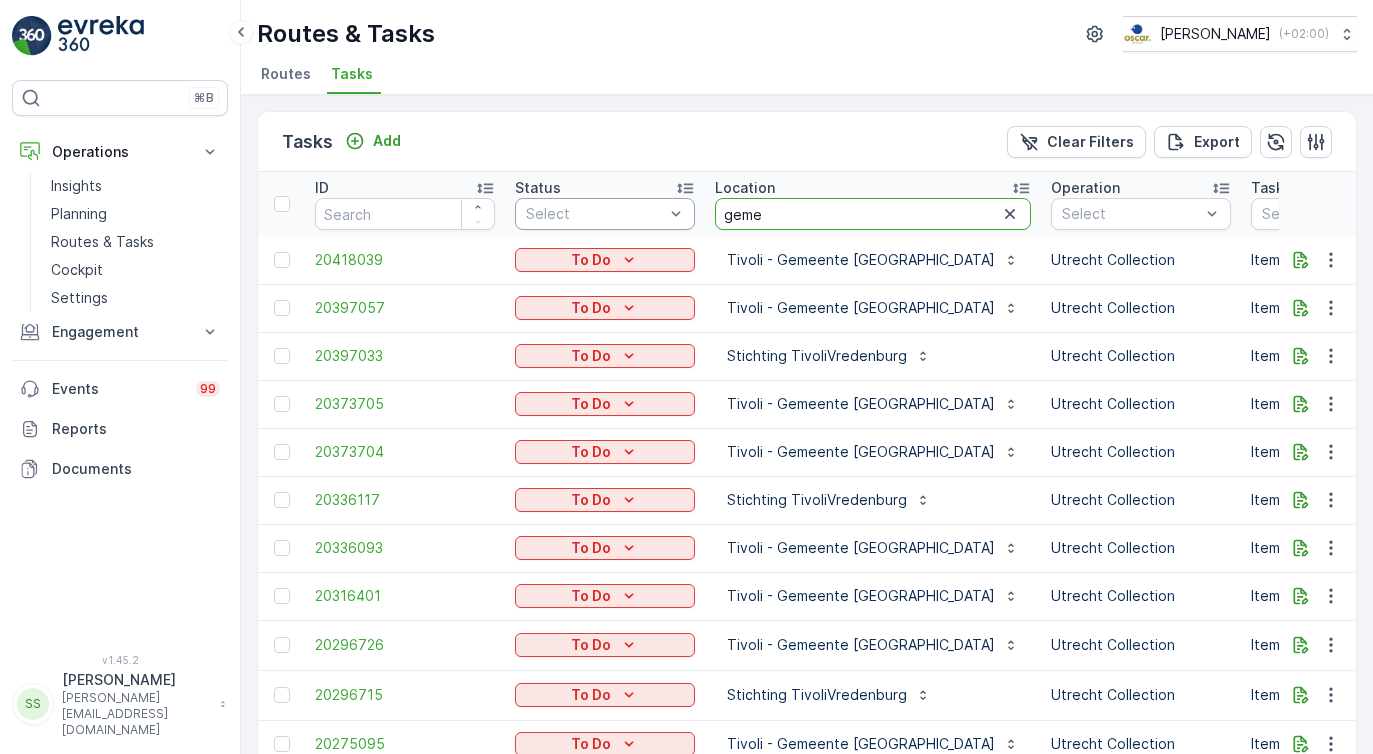 type on "gemee" 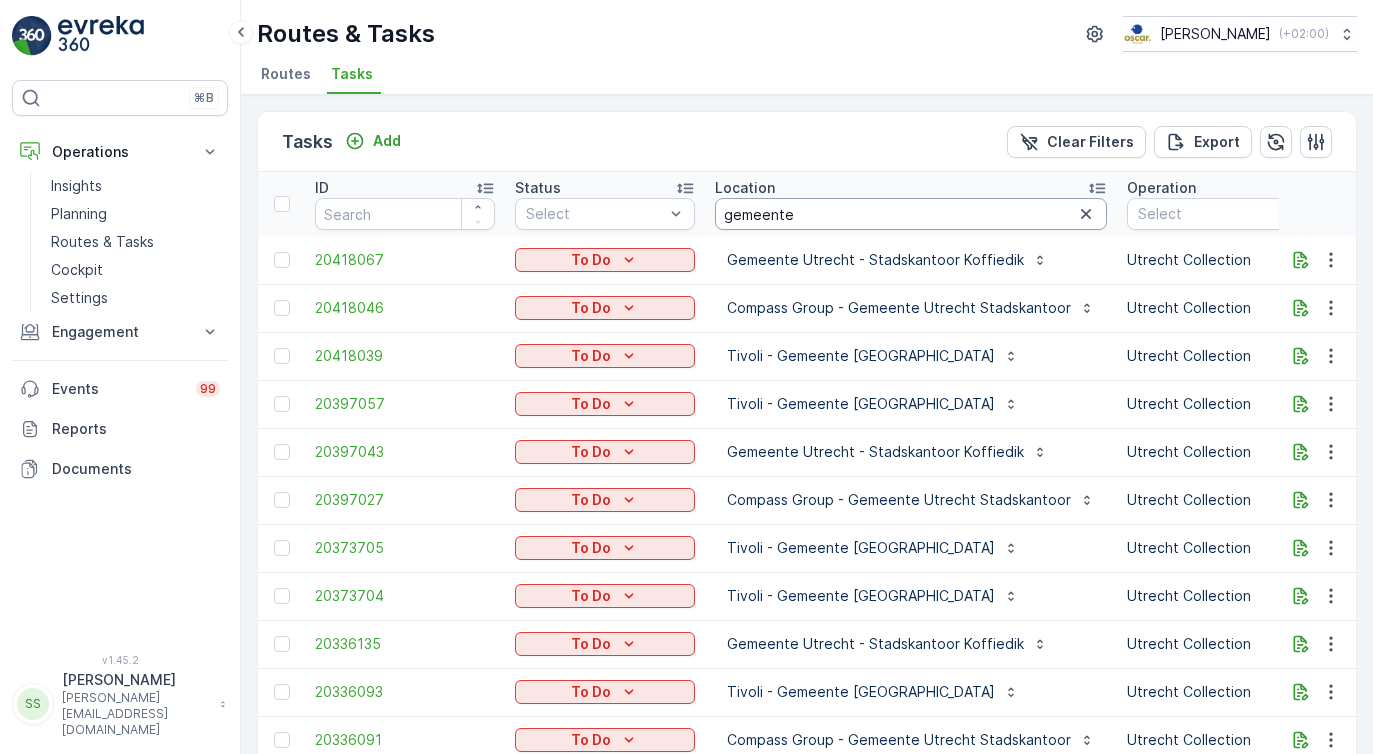 click on "gemeente" at bounding box center (911, 214) 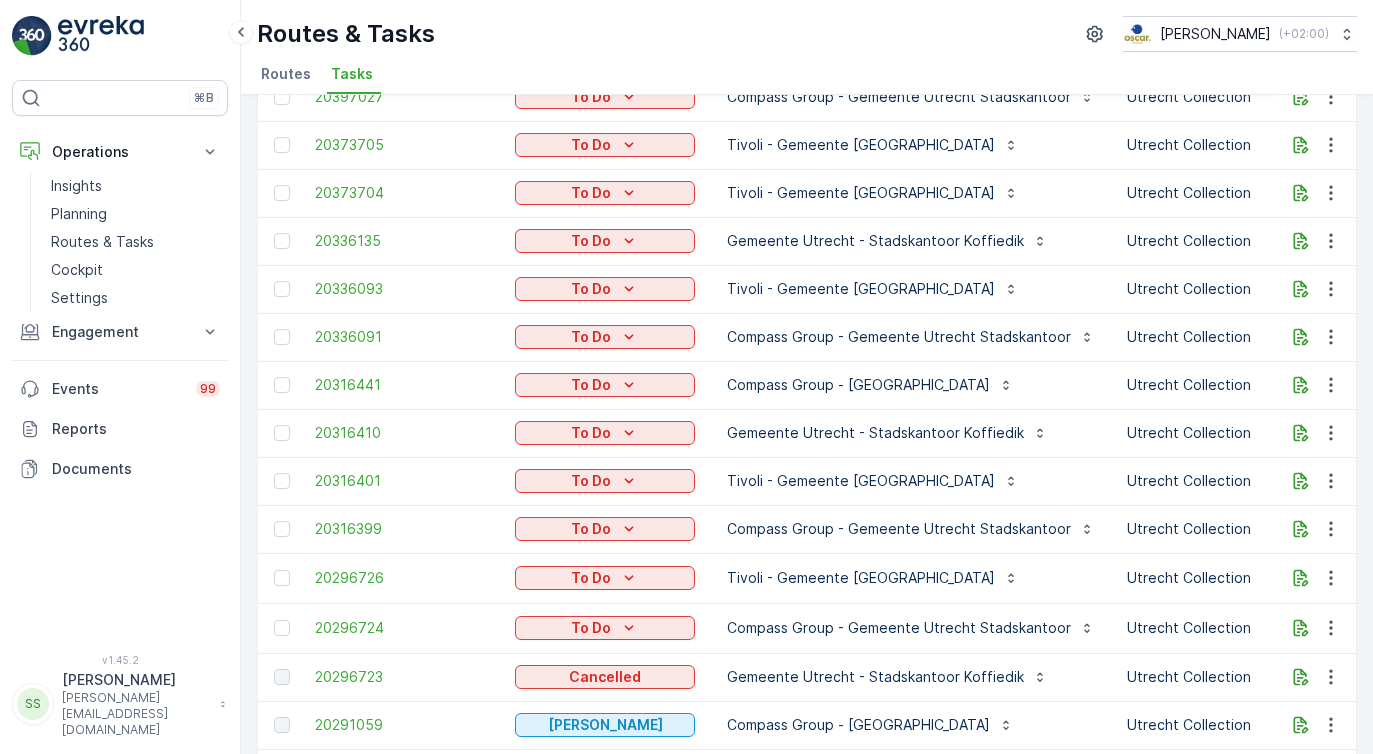 scroll, scrollTop: 438, scrollLeft: 0, axis: vertical 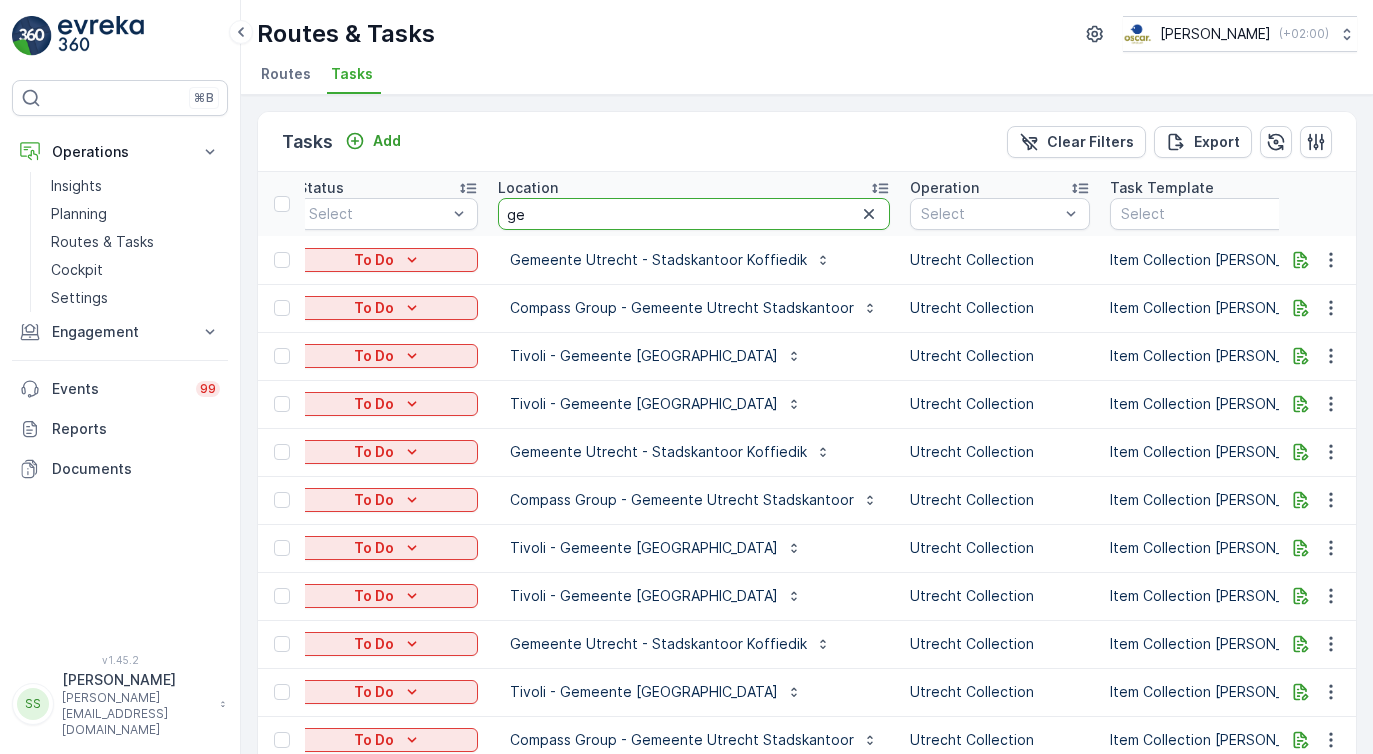 type on "g" 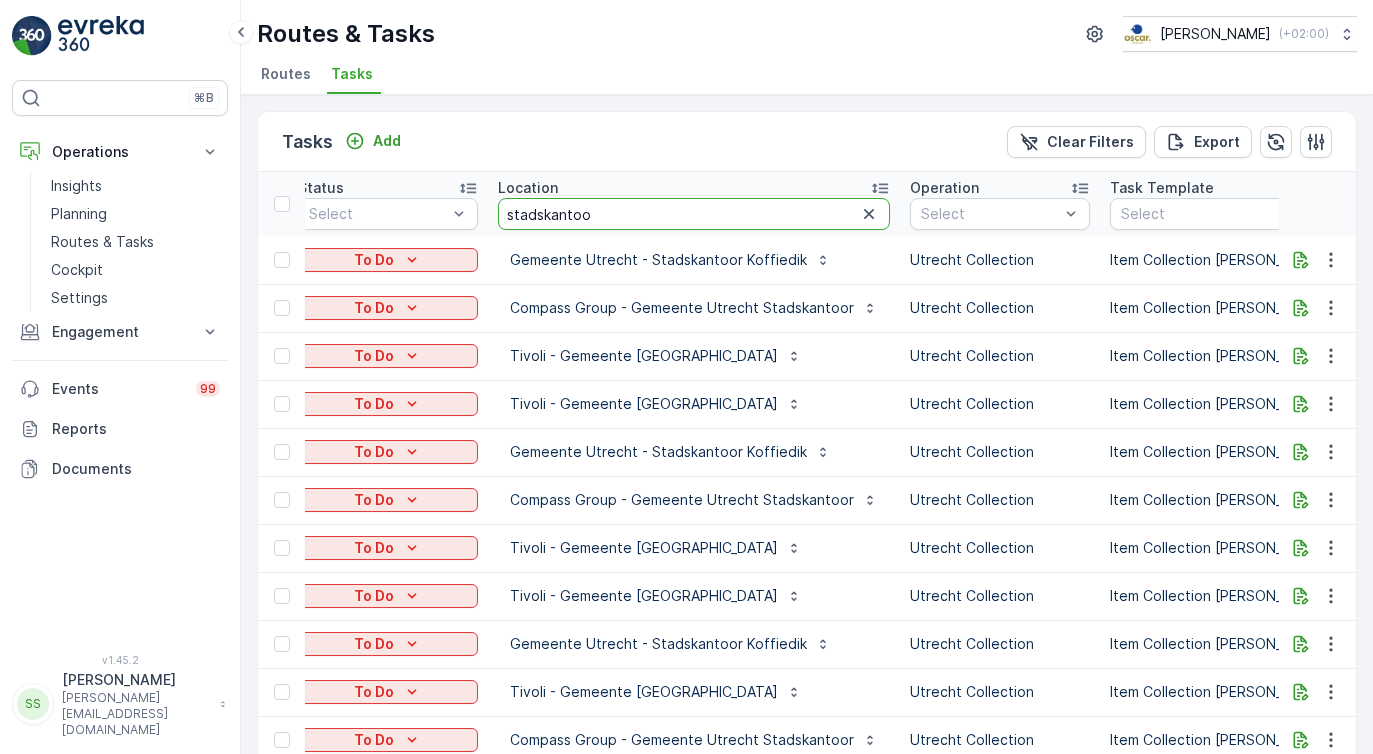 type on "stadskantoor" 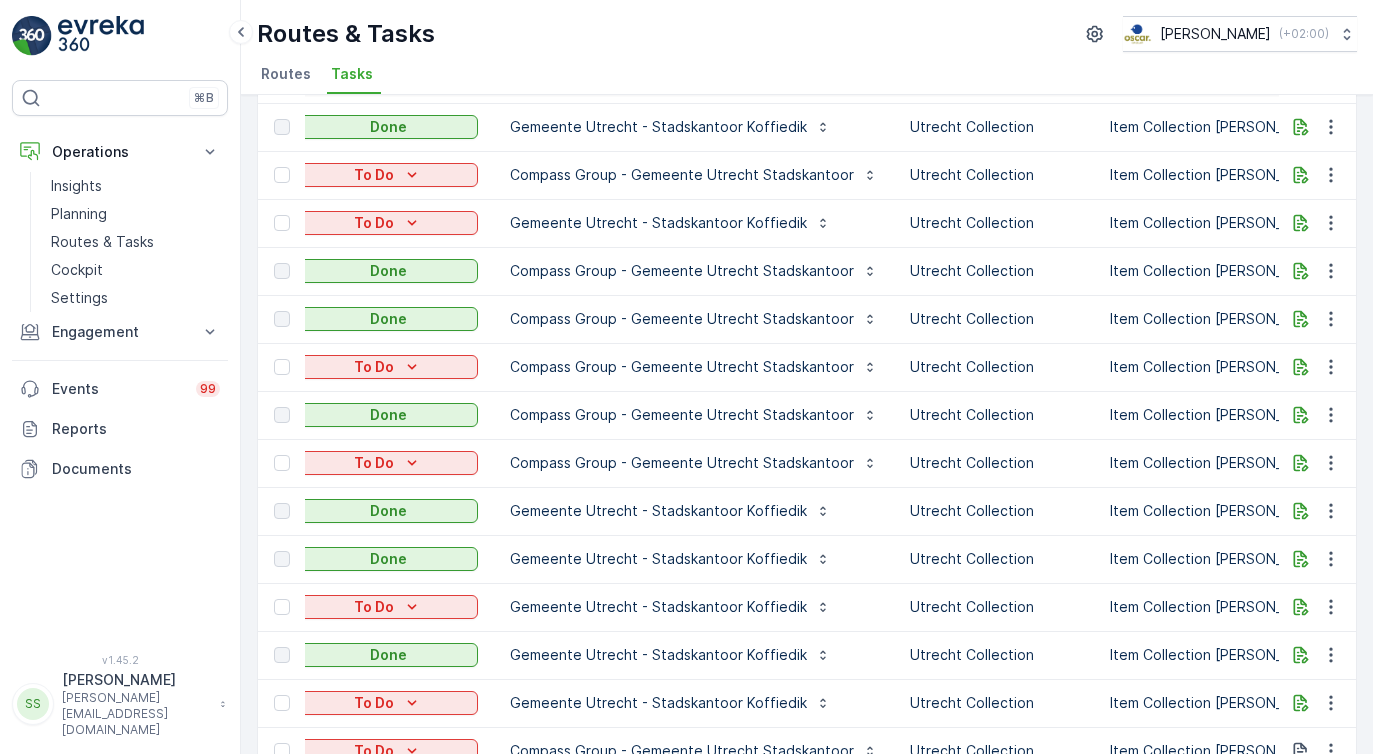 scroll, scrollTop: 1240, scrollLeft: 0, axis: vertical 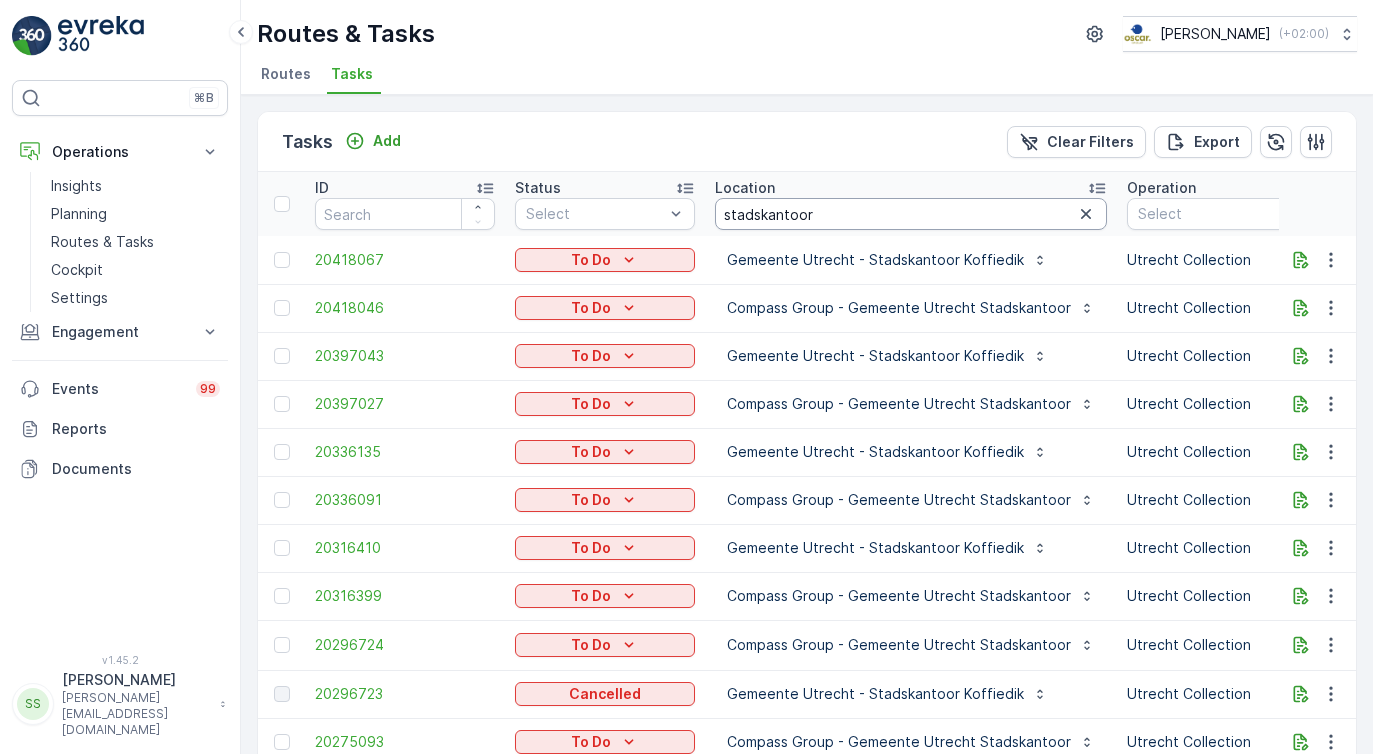click on "stadskantoor" at bounding box center (911, 214) 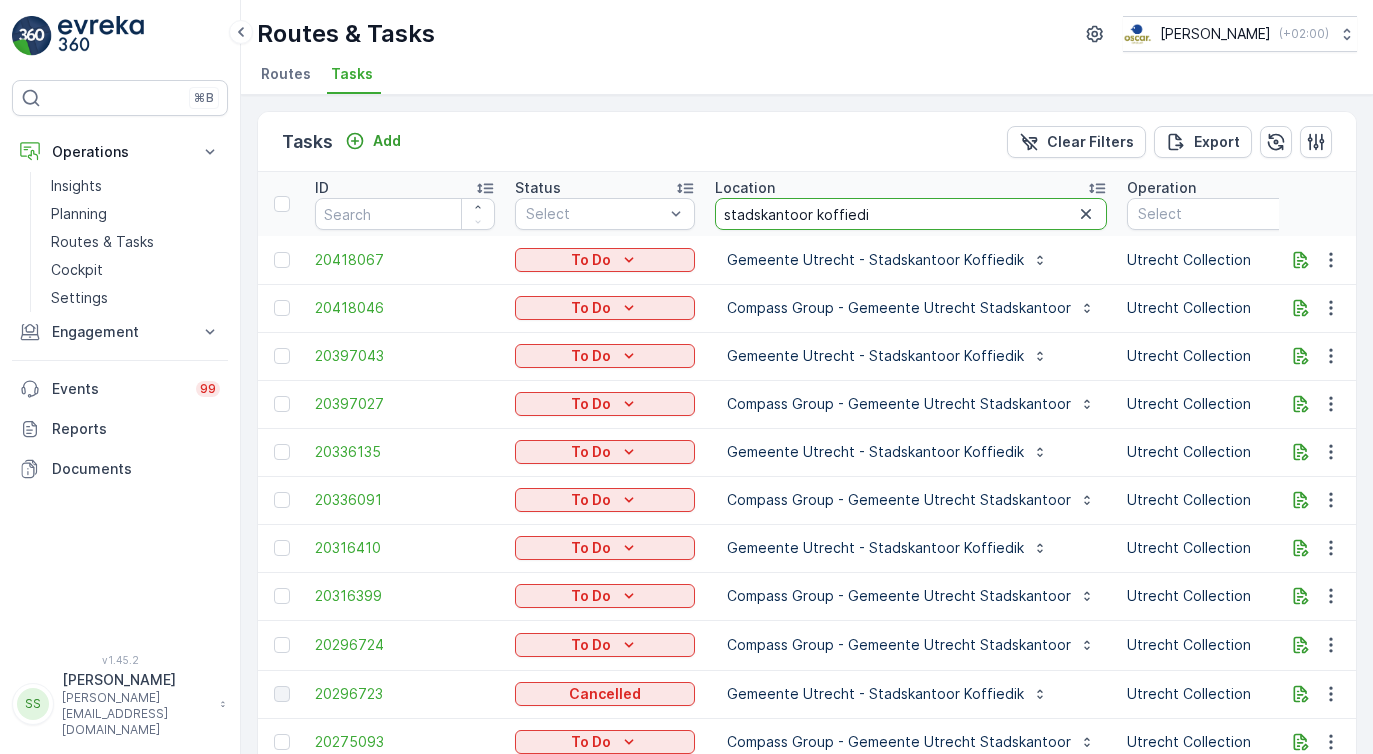 type on "stadskantoor koffiedik" 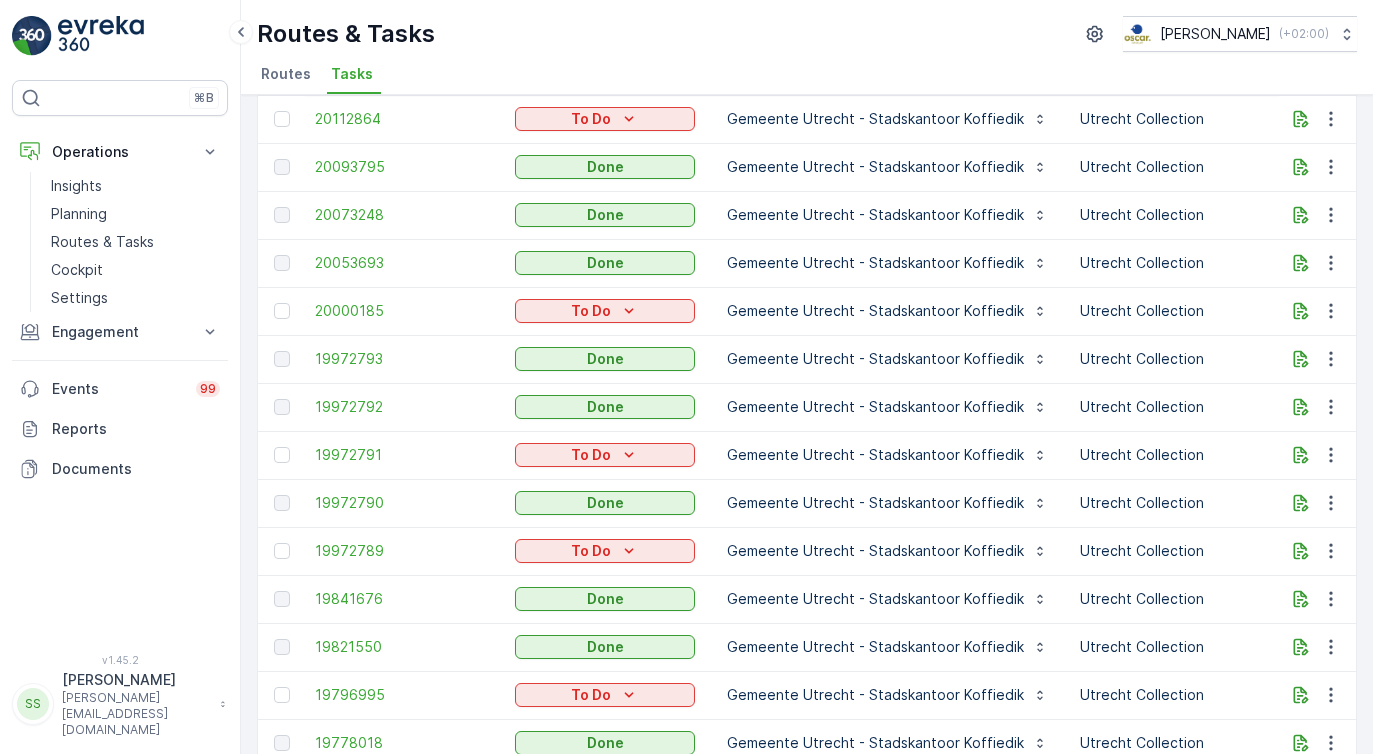 scroll, scrollTop: 529, scrollLeft: 0, axis: vertical 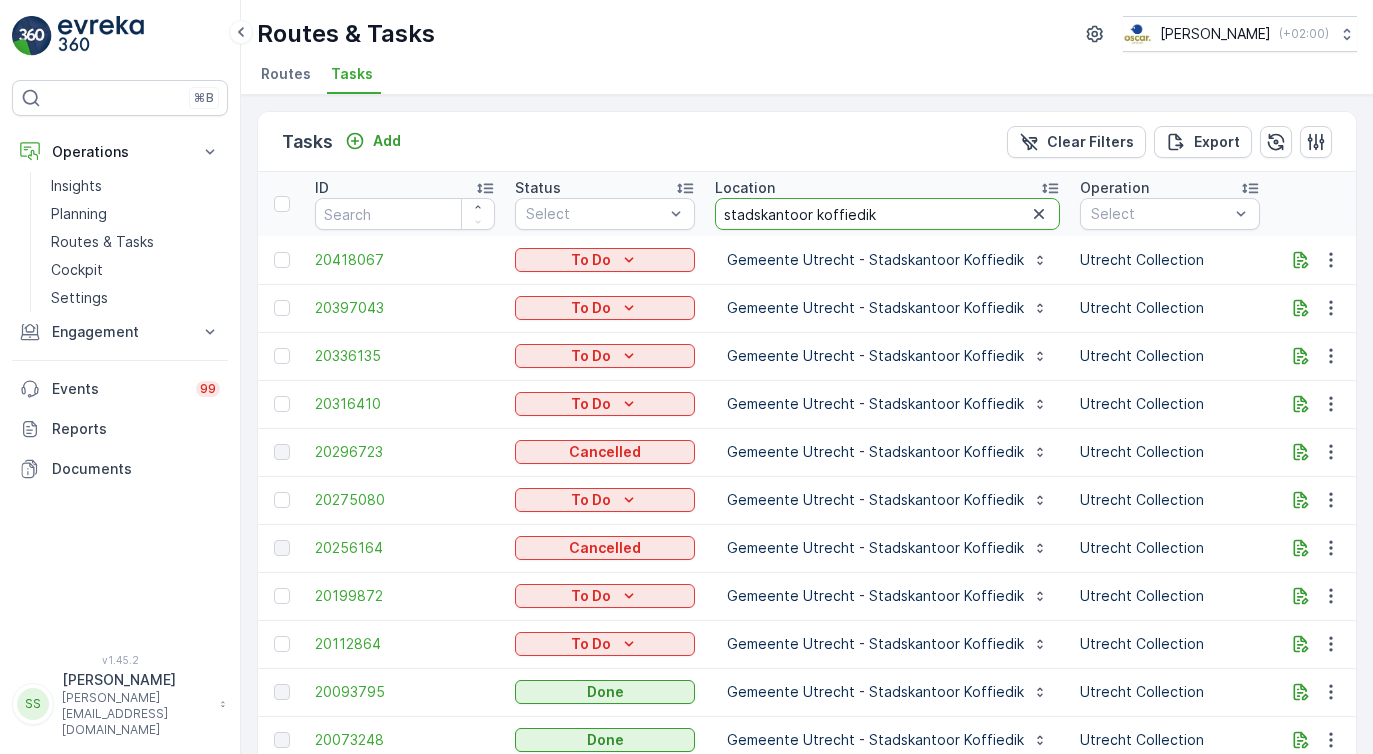 drag, startPoint x: 883, startPoint y: 210, endPoint x: 813, endPoint y: 212, distance: 70.028564 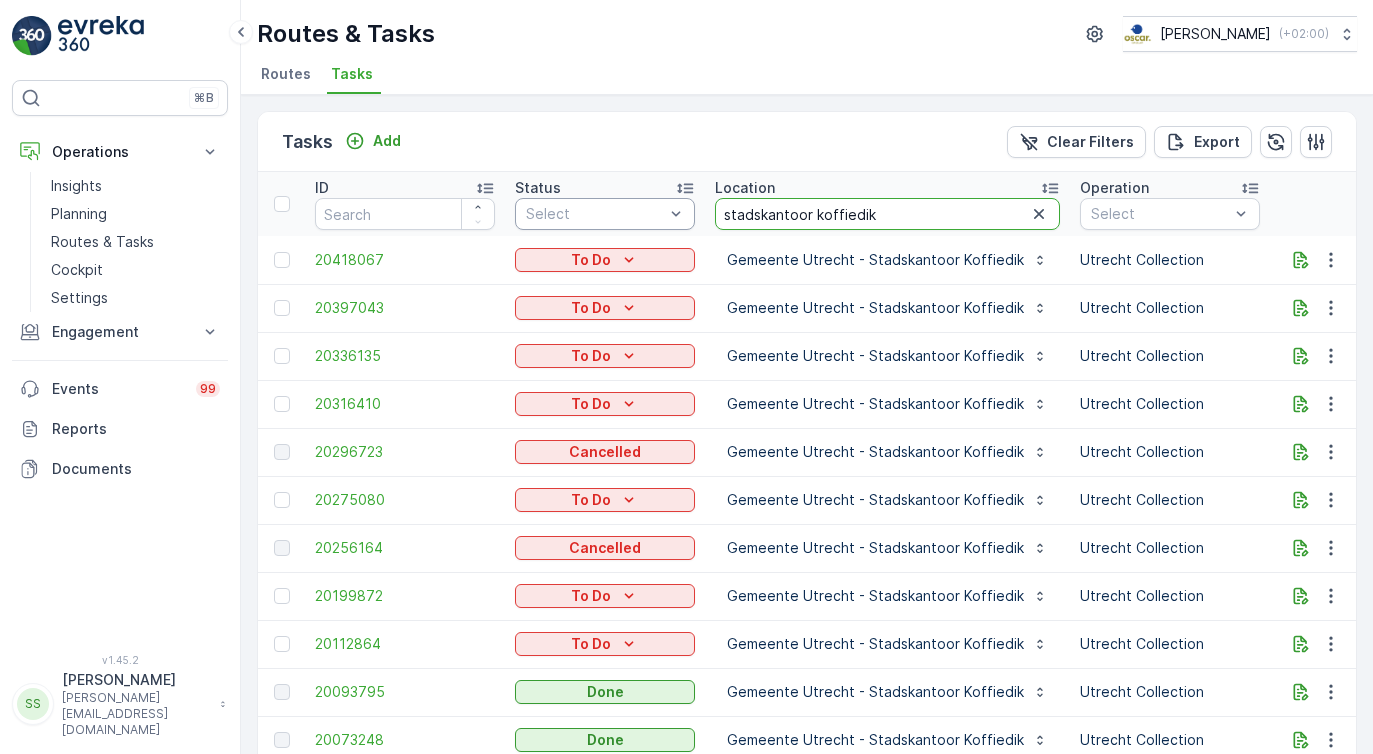 drag, startPoint x: 890, startPoint y: 218, endPoint x: 678, endPoint y: 220, distance: 212.00943 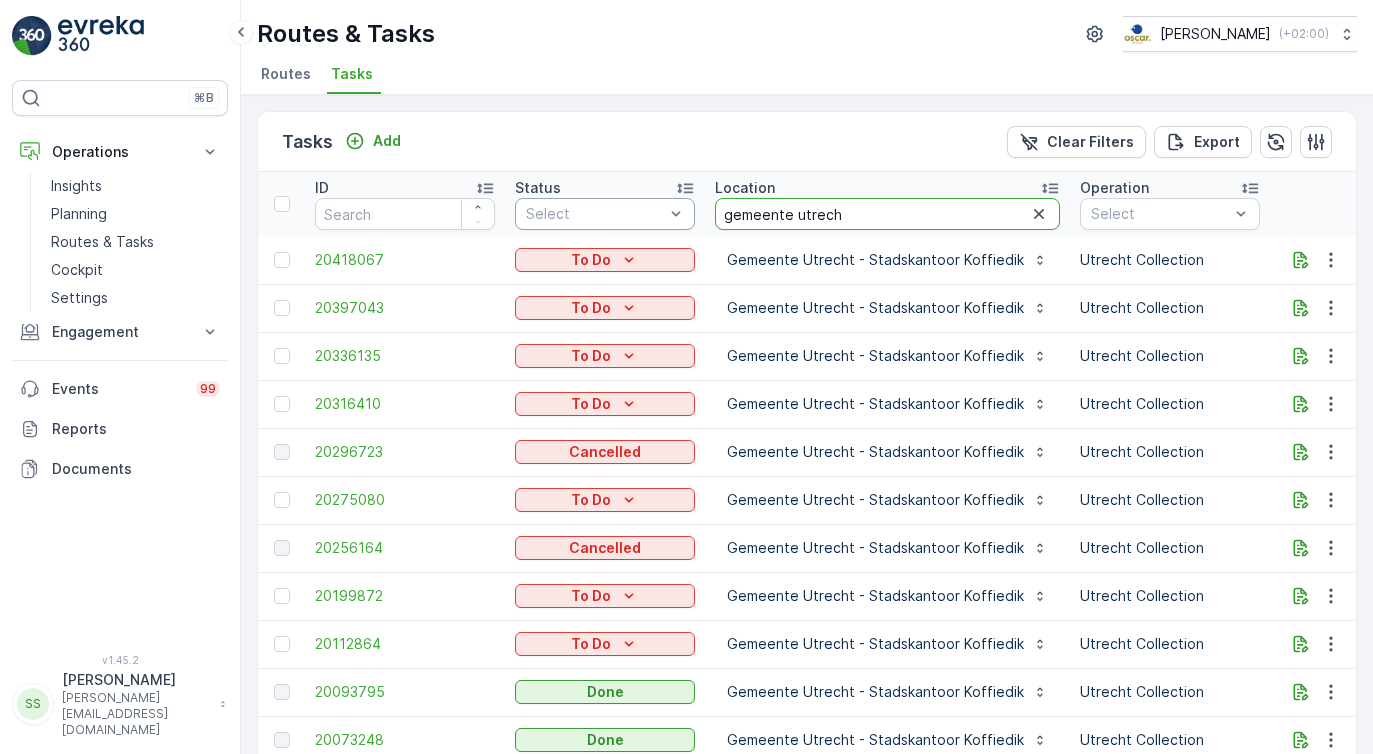 type on "gemeente [GEOGRAPHIC_DATA]" 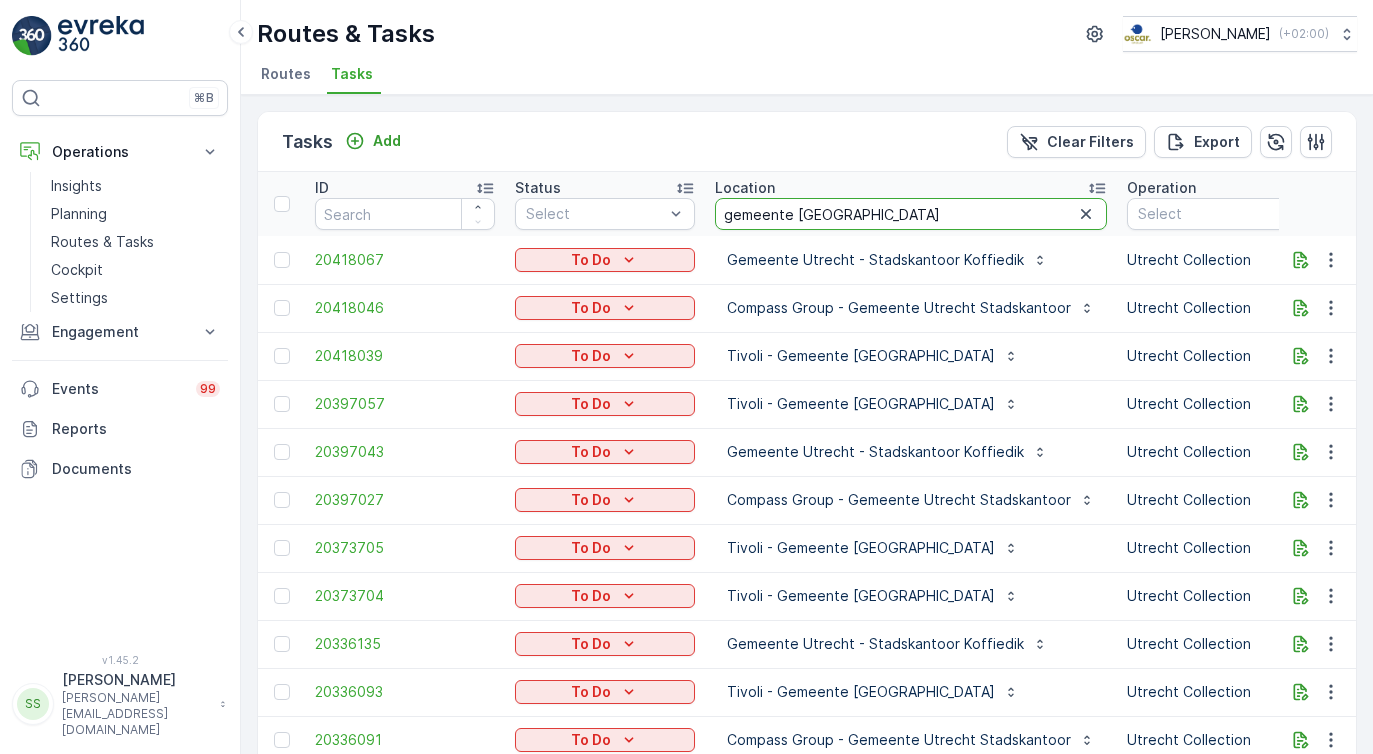 click on "gemeente [GEOGRAPHIC_DATA]" at bounding box center [911, 214] 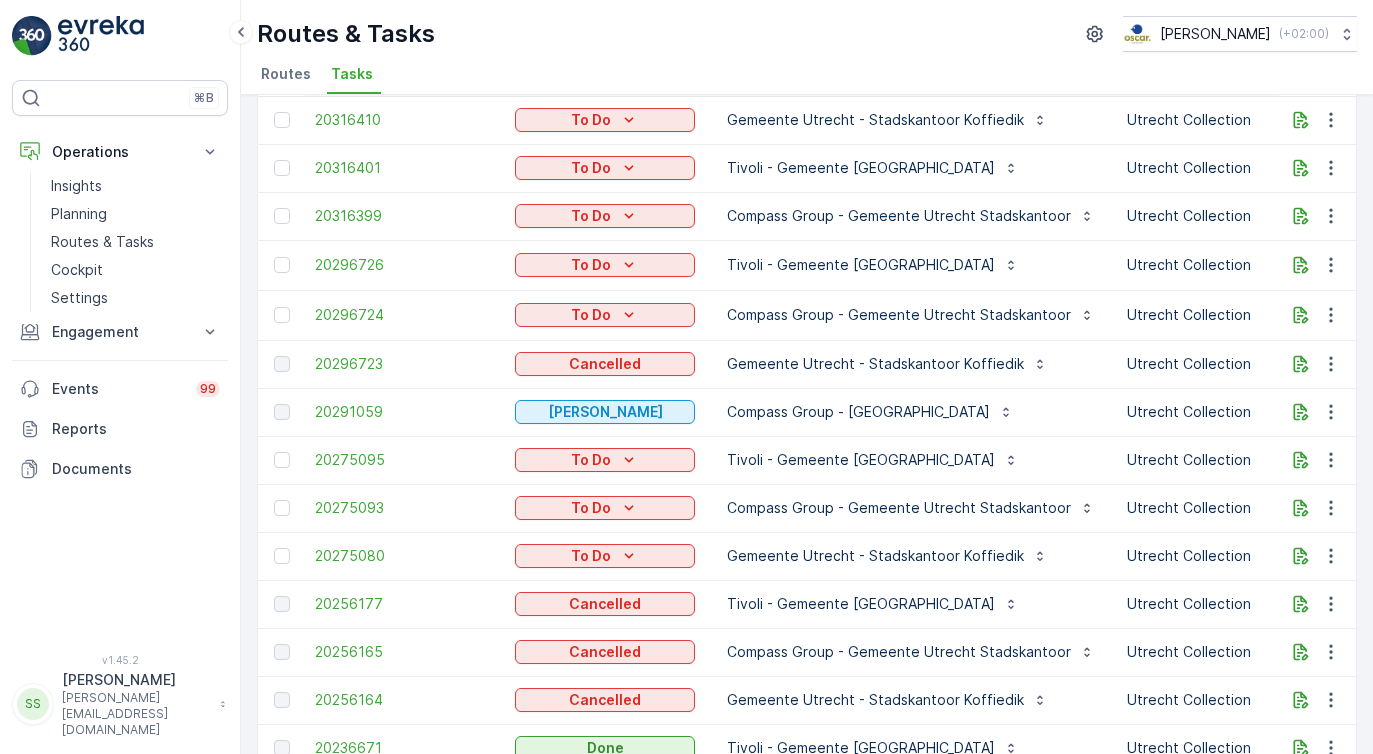 scroll, scrollTop: 0, scrollLeft: 0, axis: both 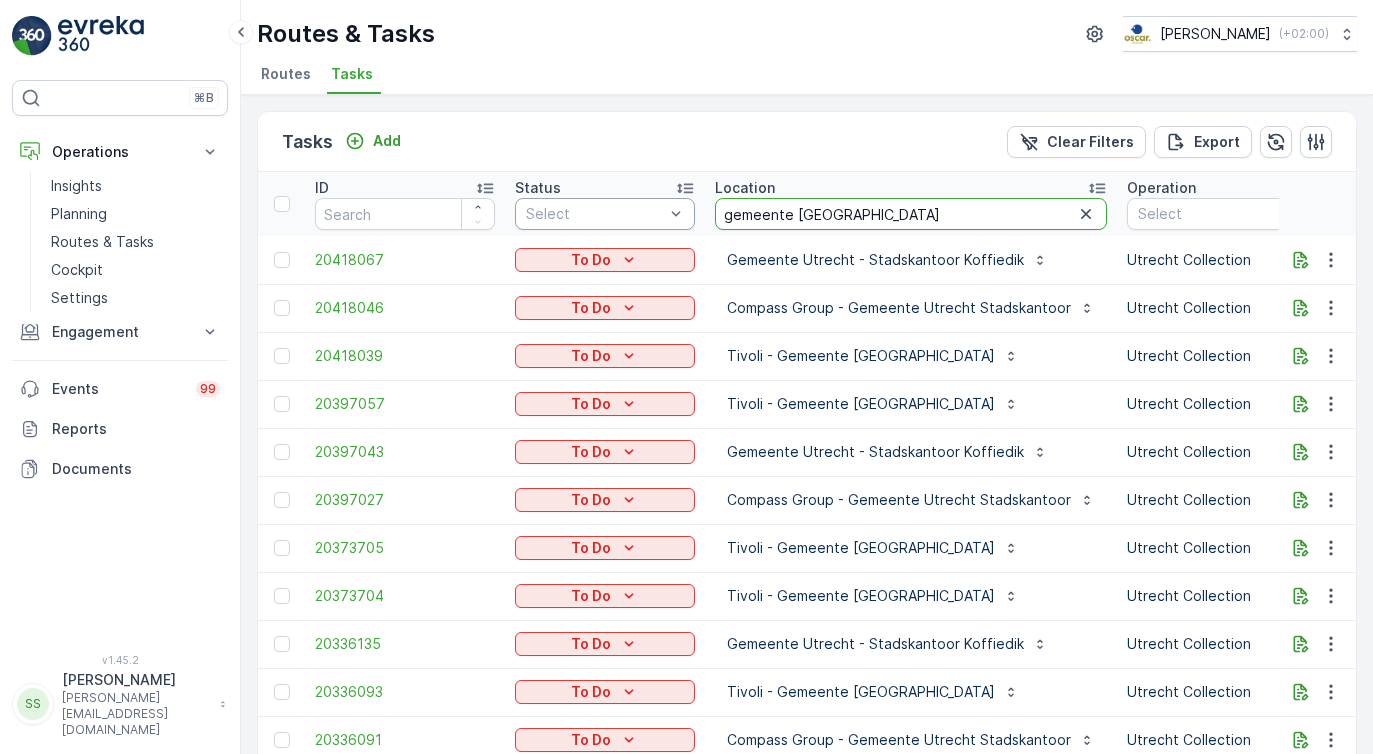 drag, startPoint x: 788, startPoint y: 209, endPoint x: 662, endPoint y: 208, distance: 126.00397 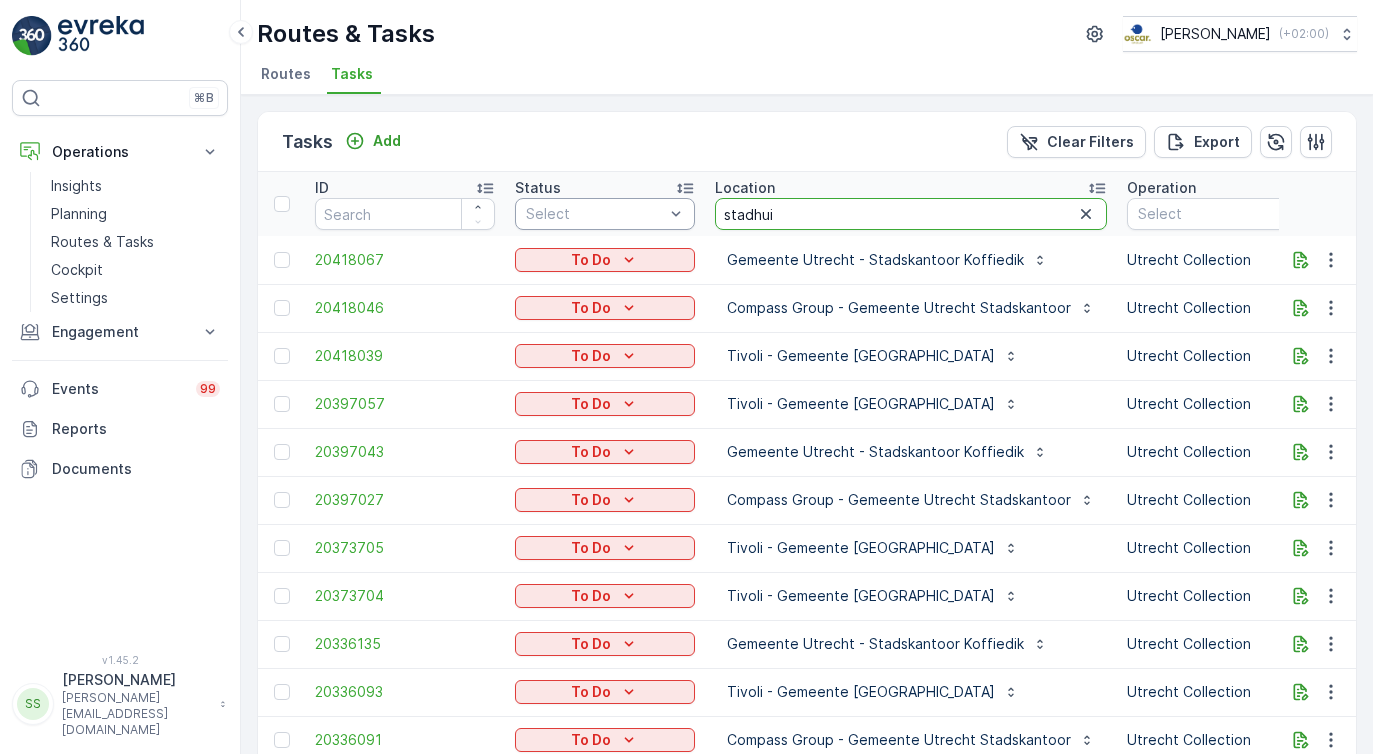 type on "stadhuis" 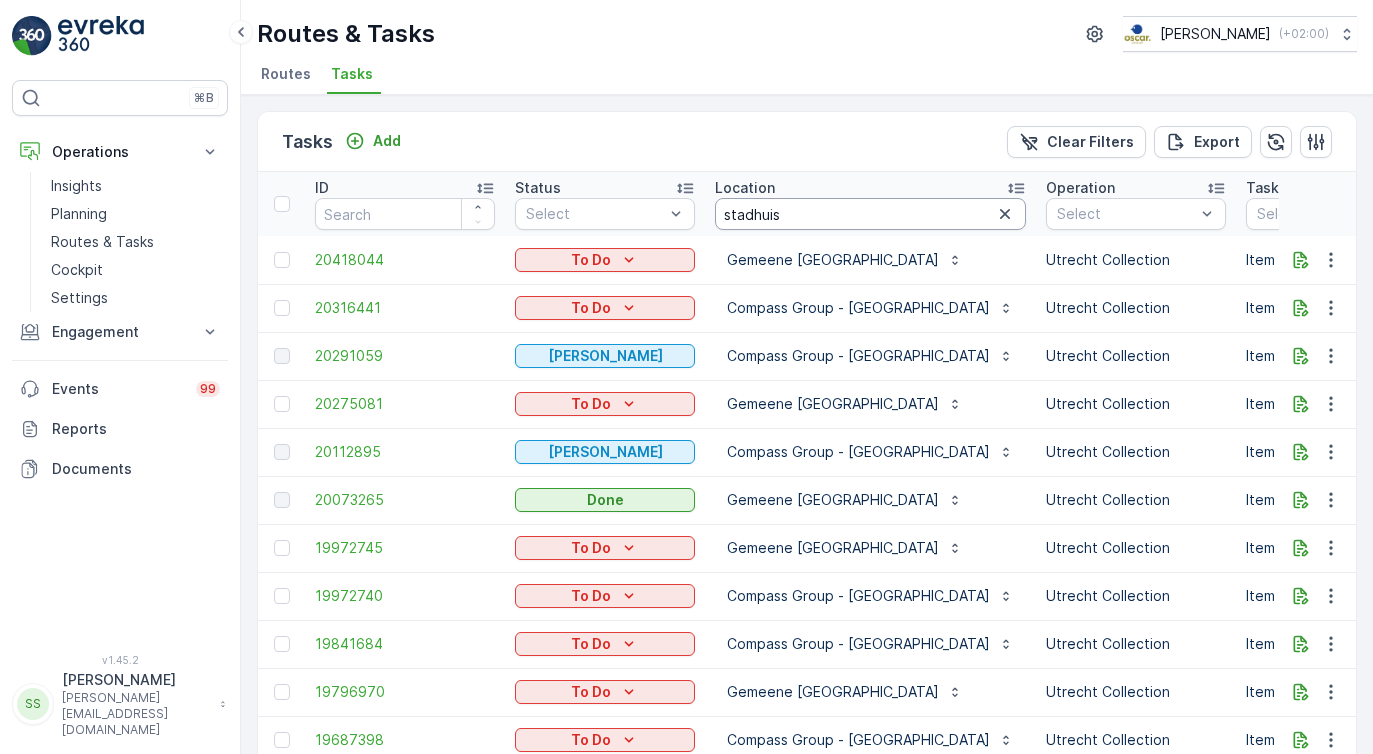 click on "stadhuis" at bounding box center (870, 214) 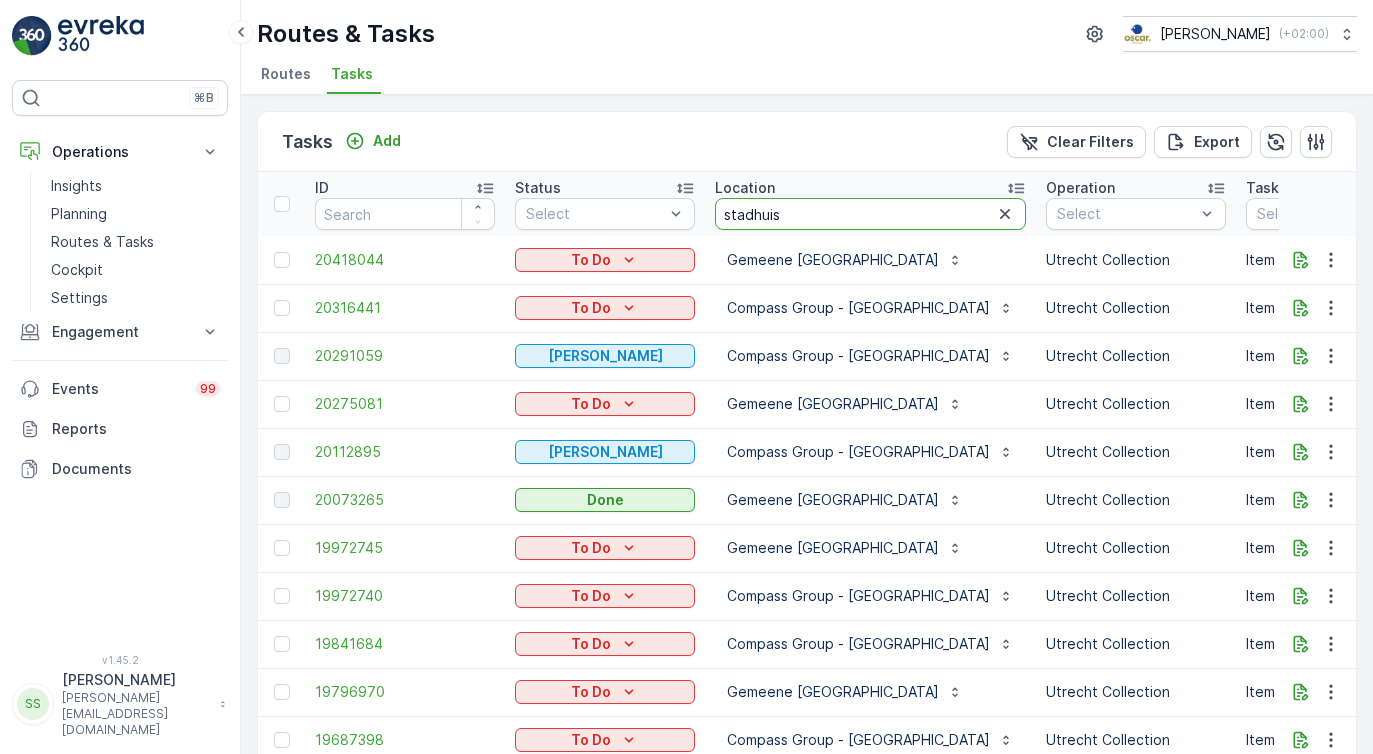 click on "stadhuis" at bounding box center [870, 214] 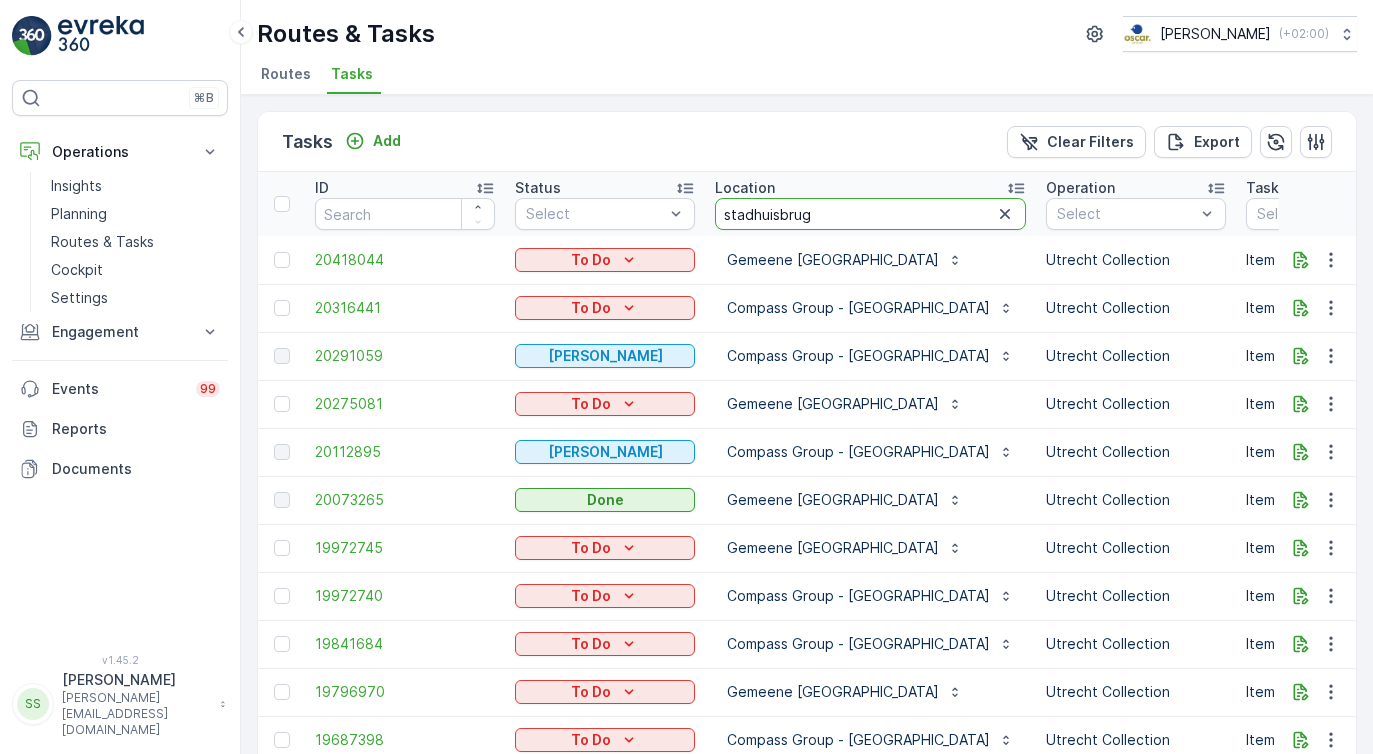 type on "stadhuisbrug" 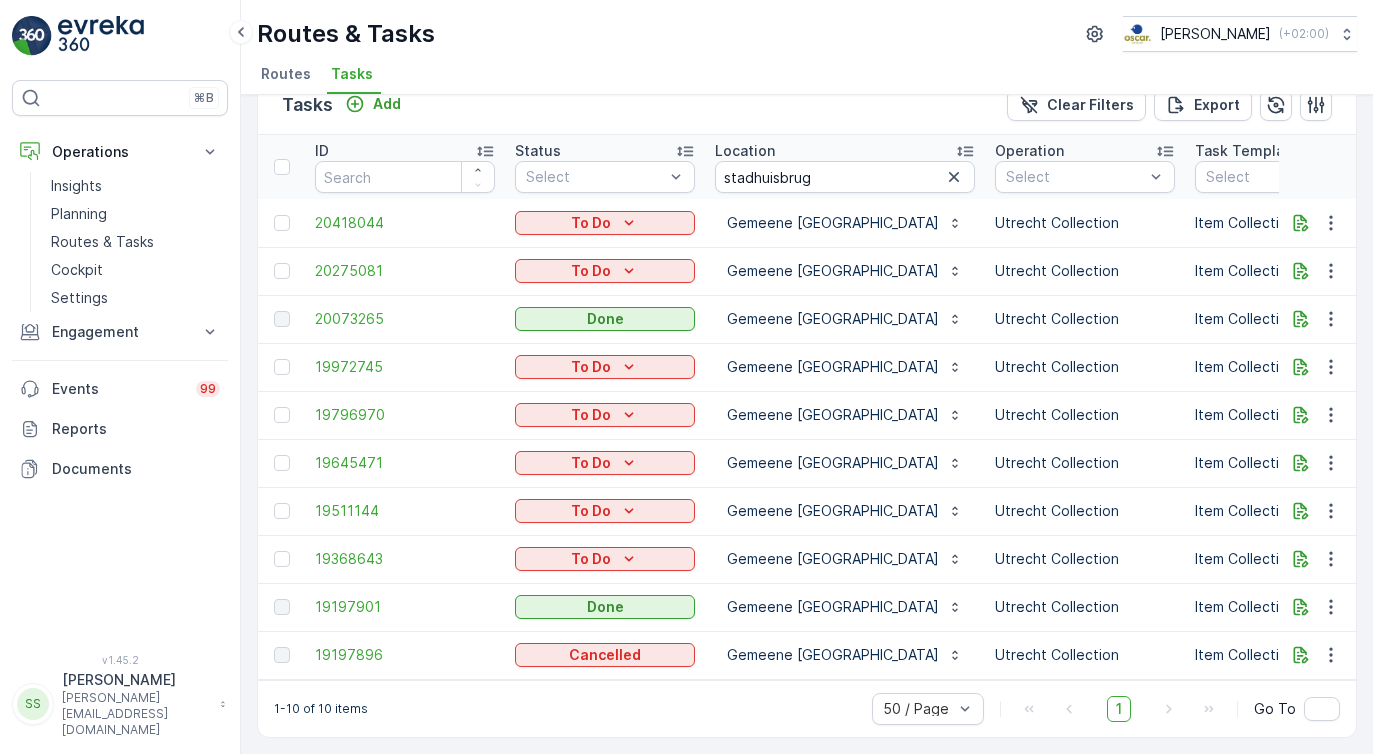 scroll, scrollTop: 45, scrollLeft: 0, axis: vertical 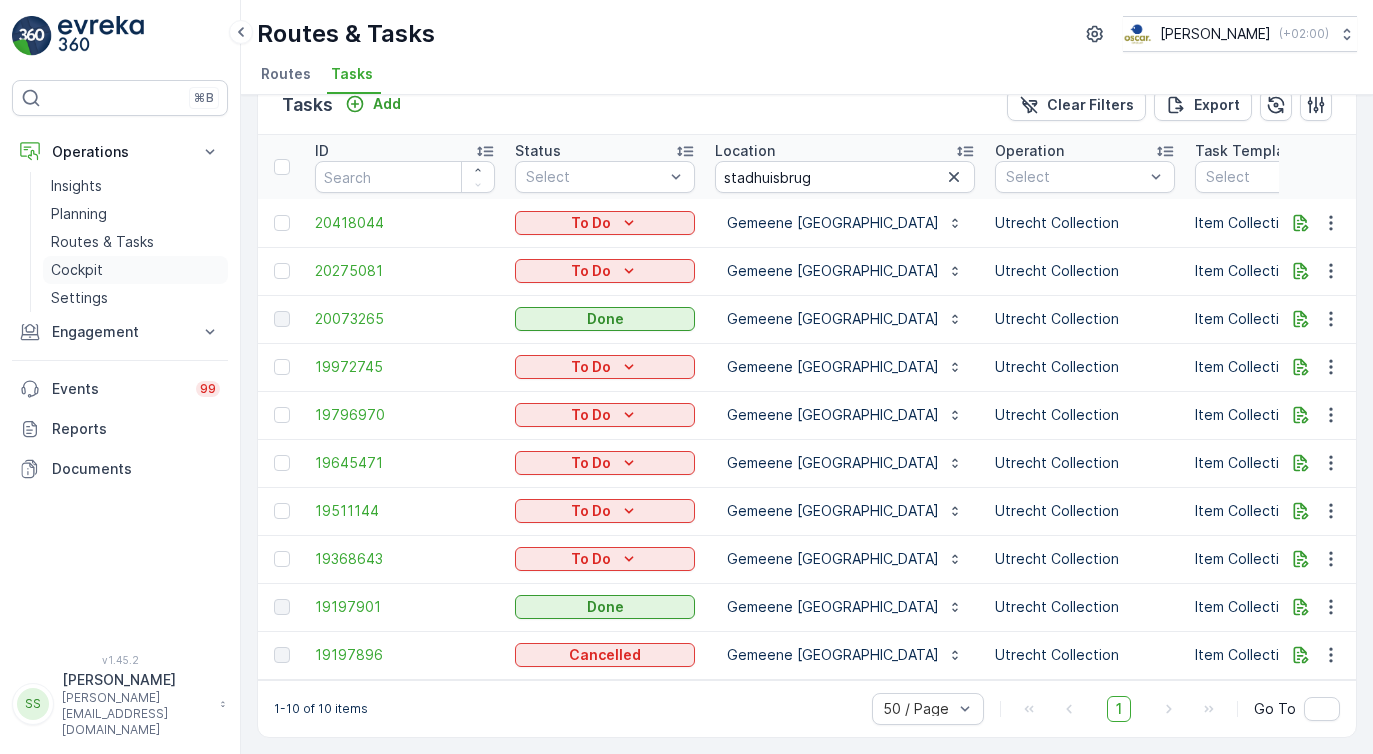 click on "Cockpit" at bounding box center [77, 270] 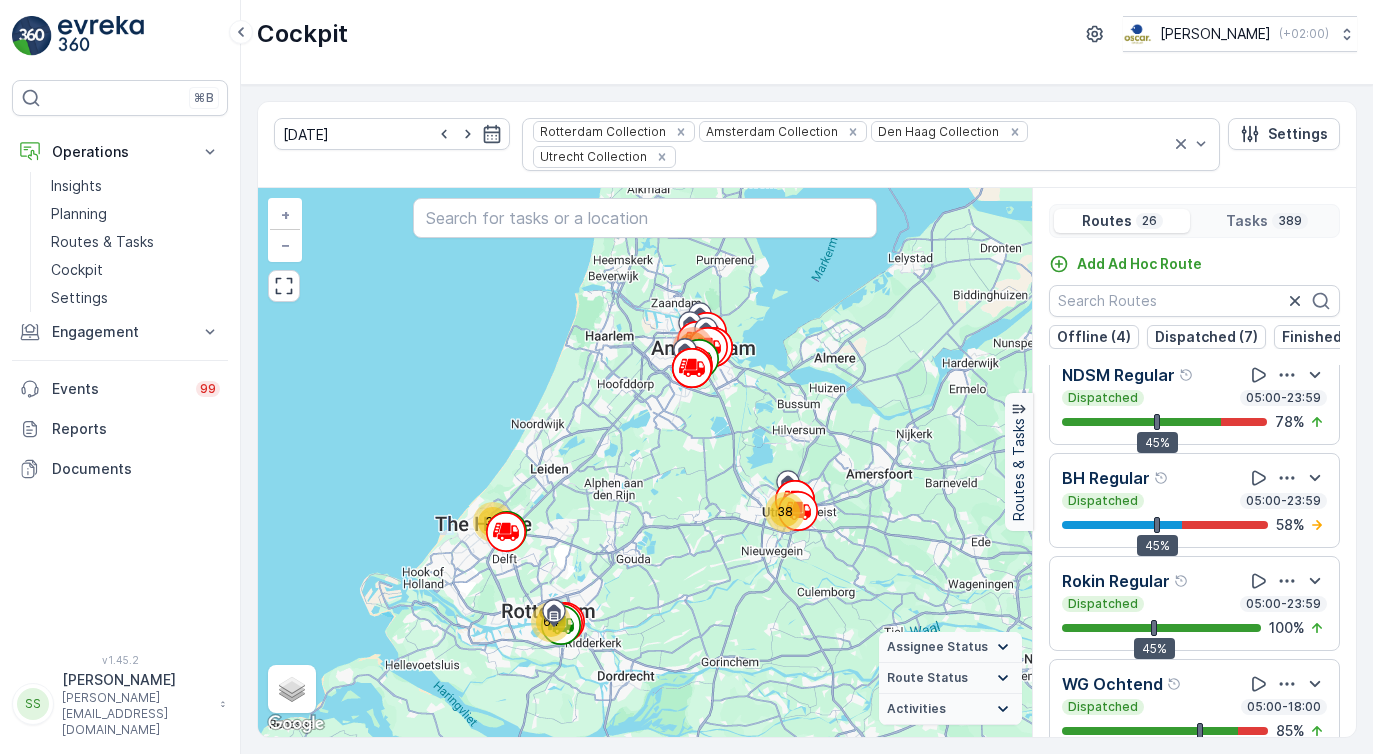 scroll, scrollTop: 2254, scrollLeft: 0, axis: vertical 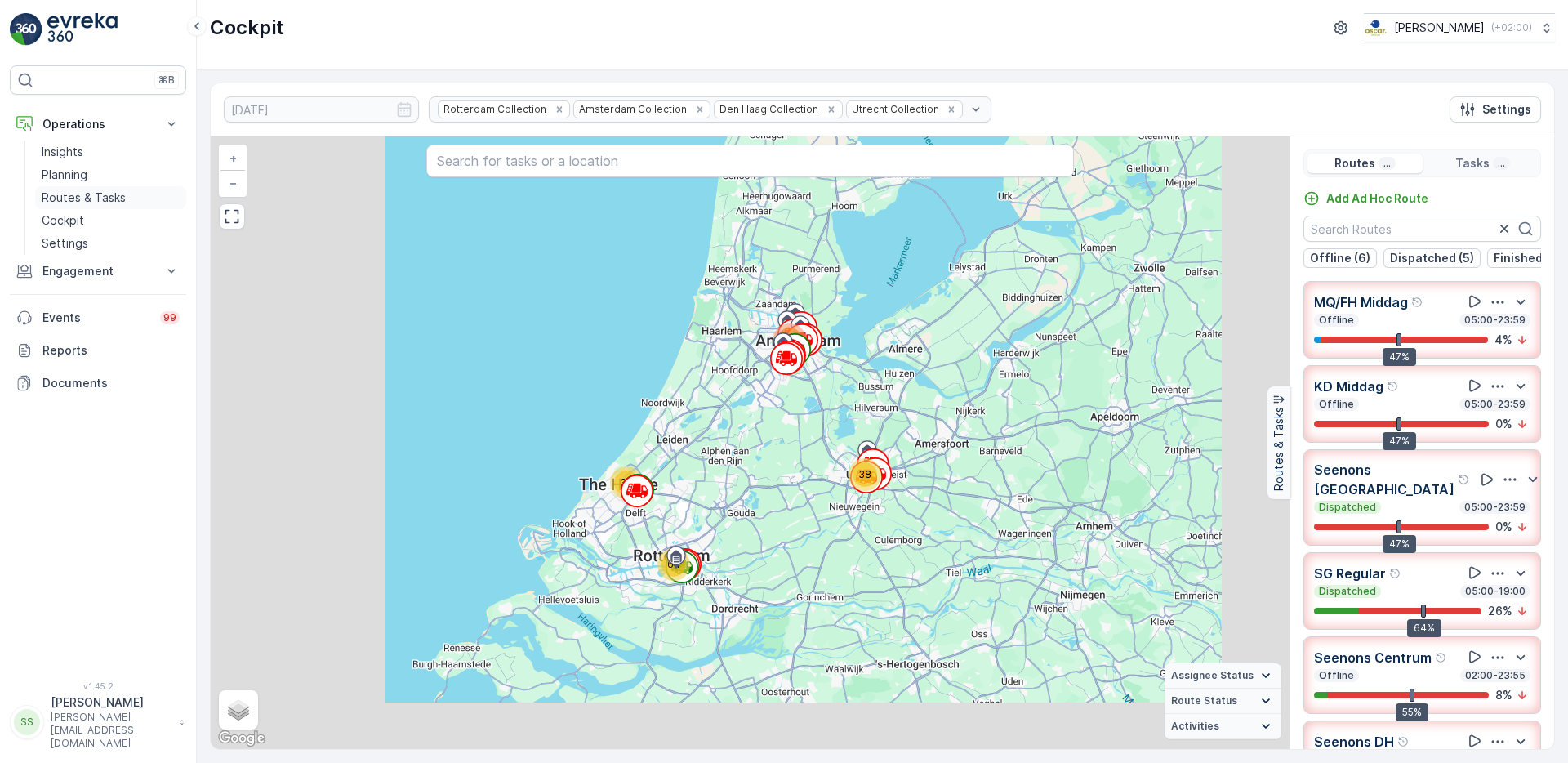 click on "Routes & Tasks" at bounding box center (110, 198) 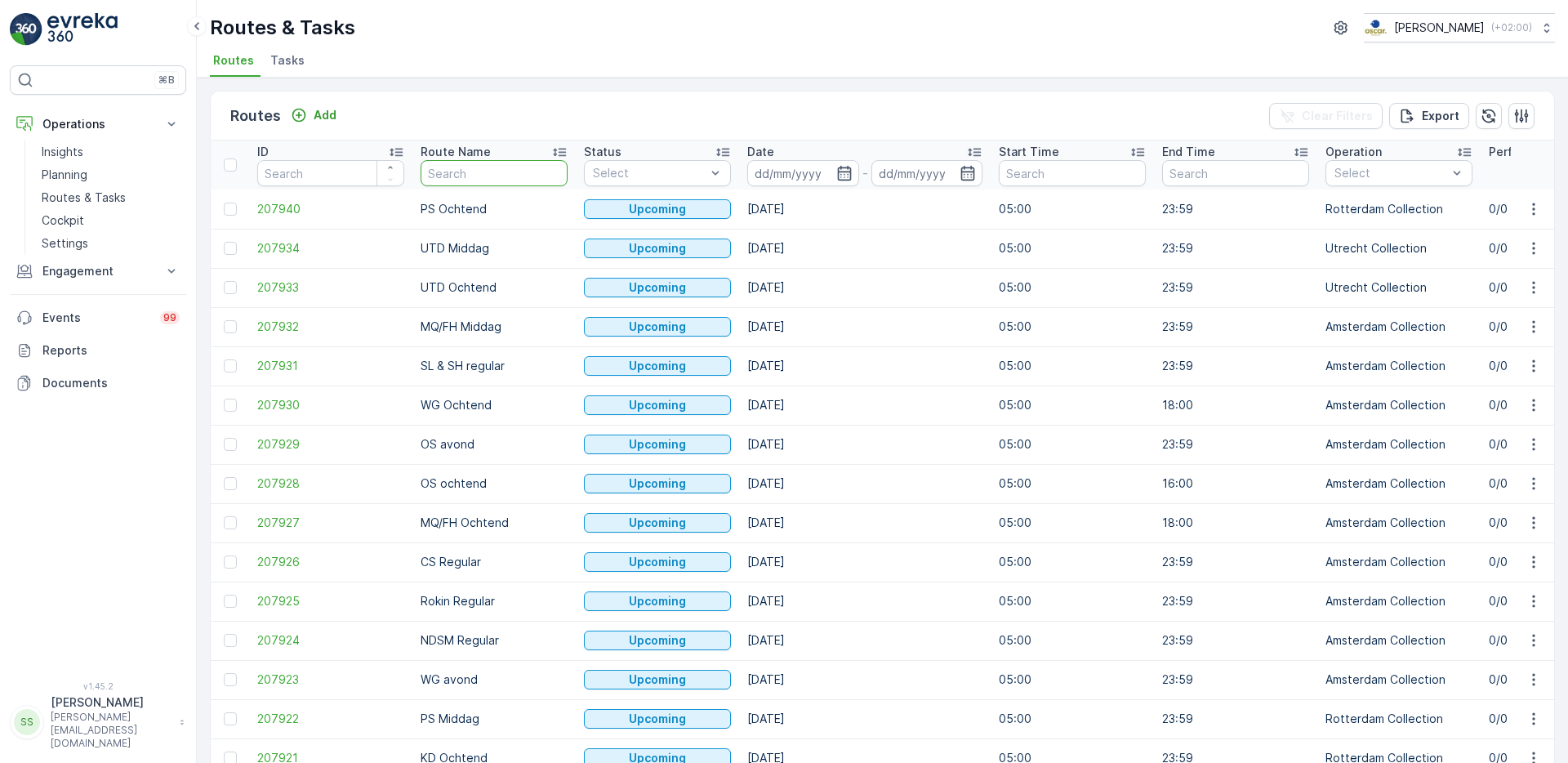 click at bounding box center (494, 173) 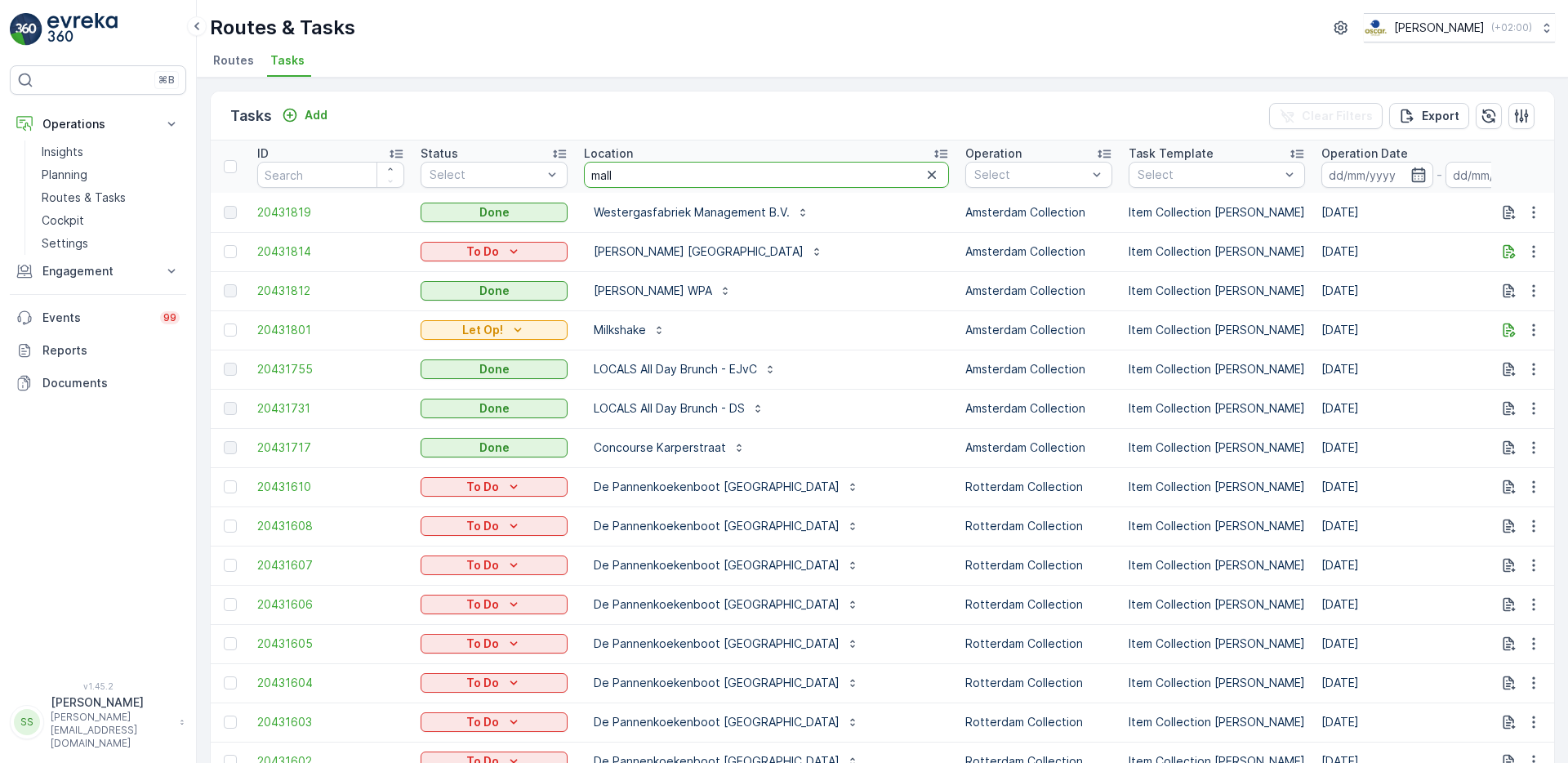 type on "malle" 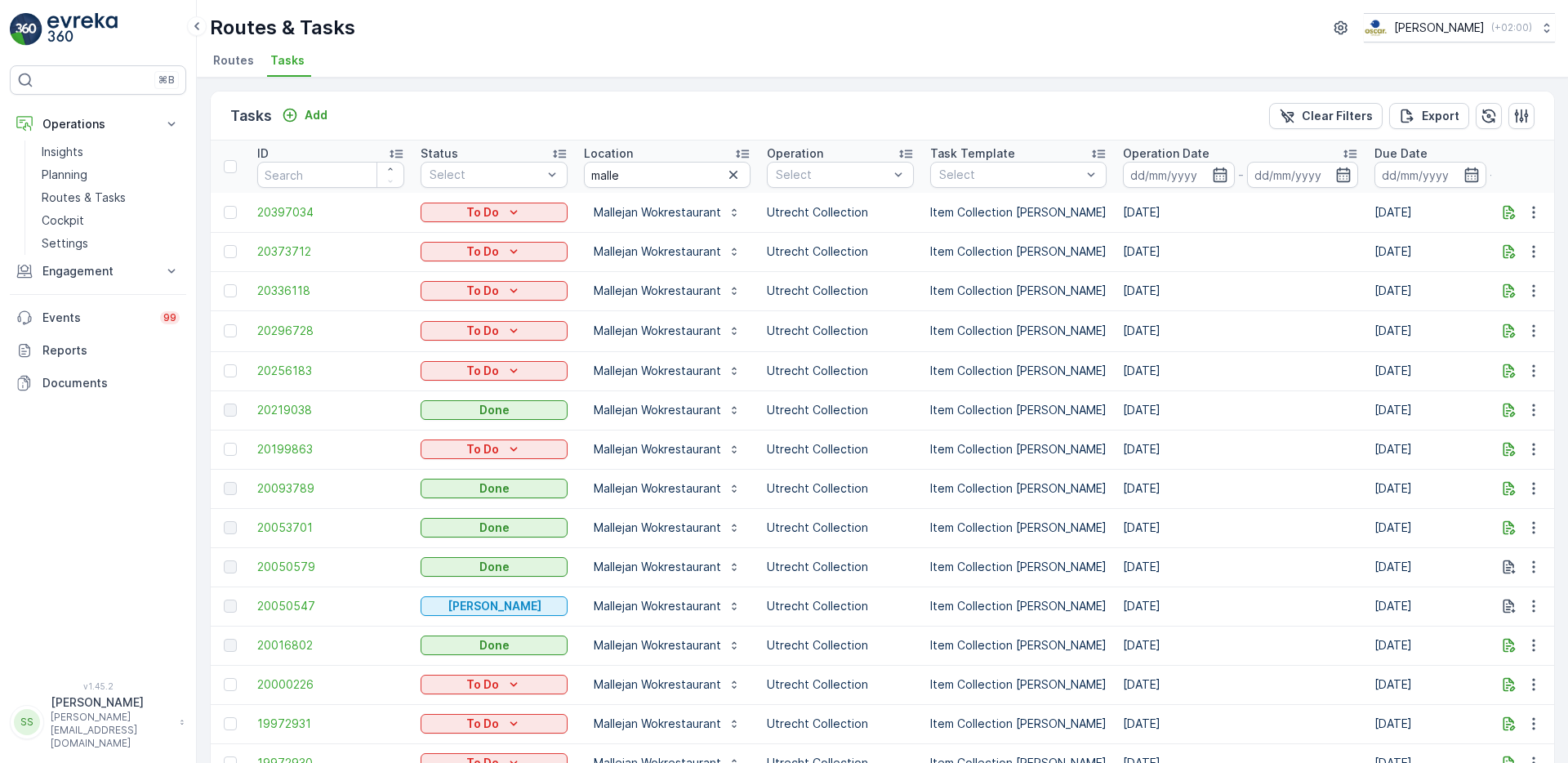 drag, startPoint x: 1110, startPoint y: 398, endPoint x: 1205, endPoint y: 730, distance: 345.3245 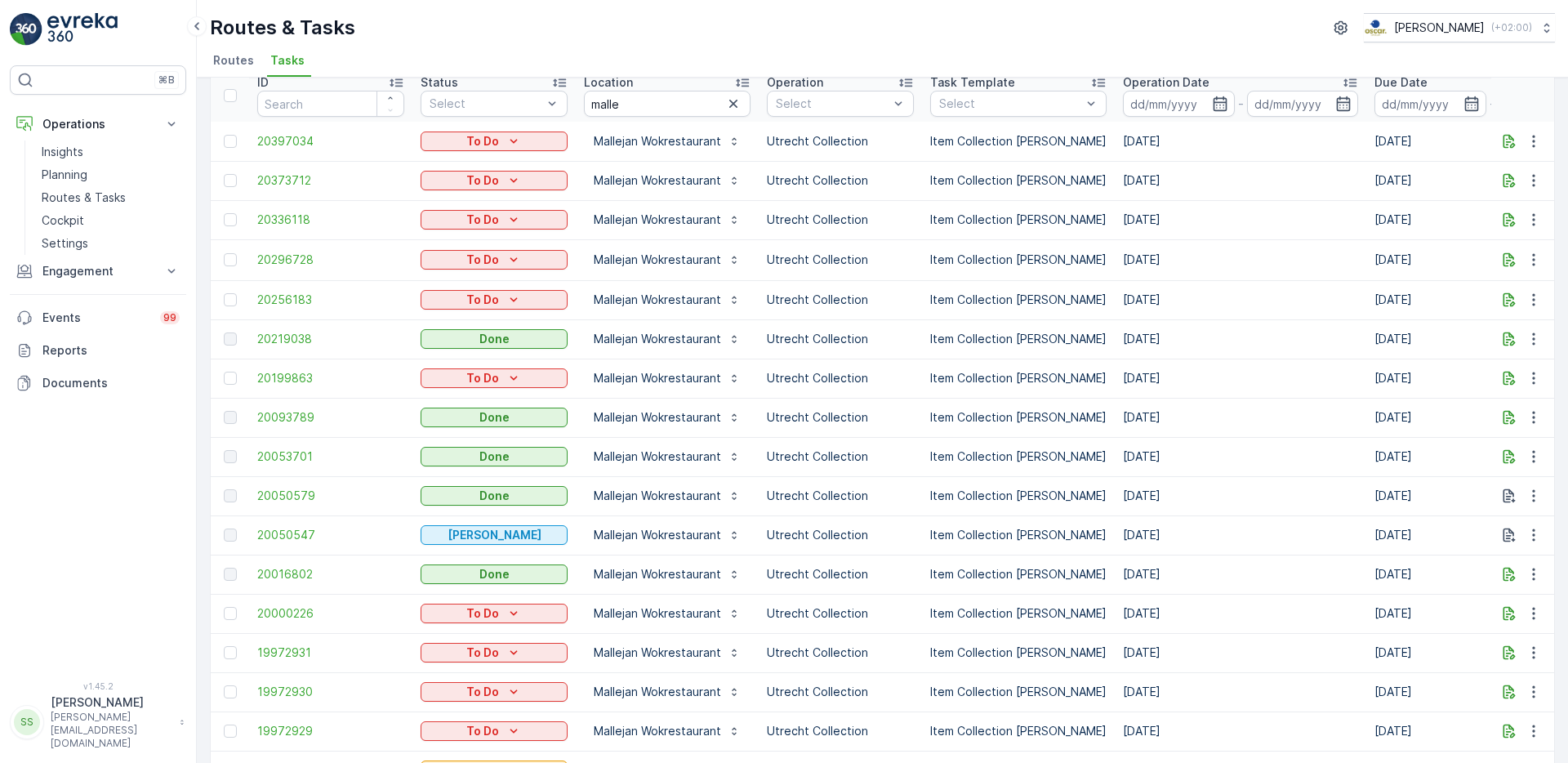 scroll, scrollTop: 152, scrollLeft: 0, axis: vertical 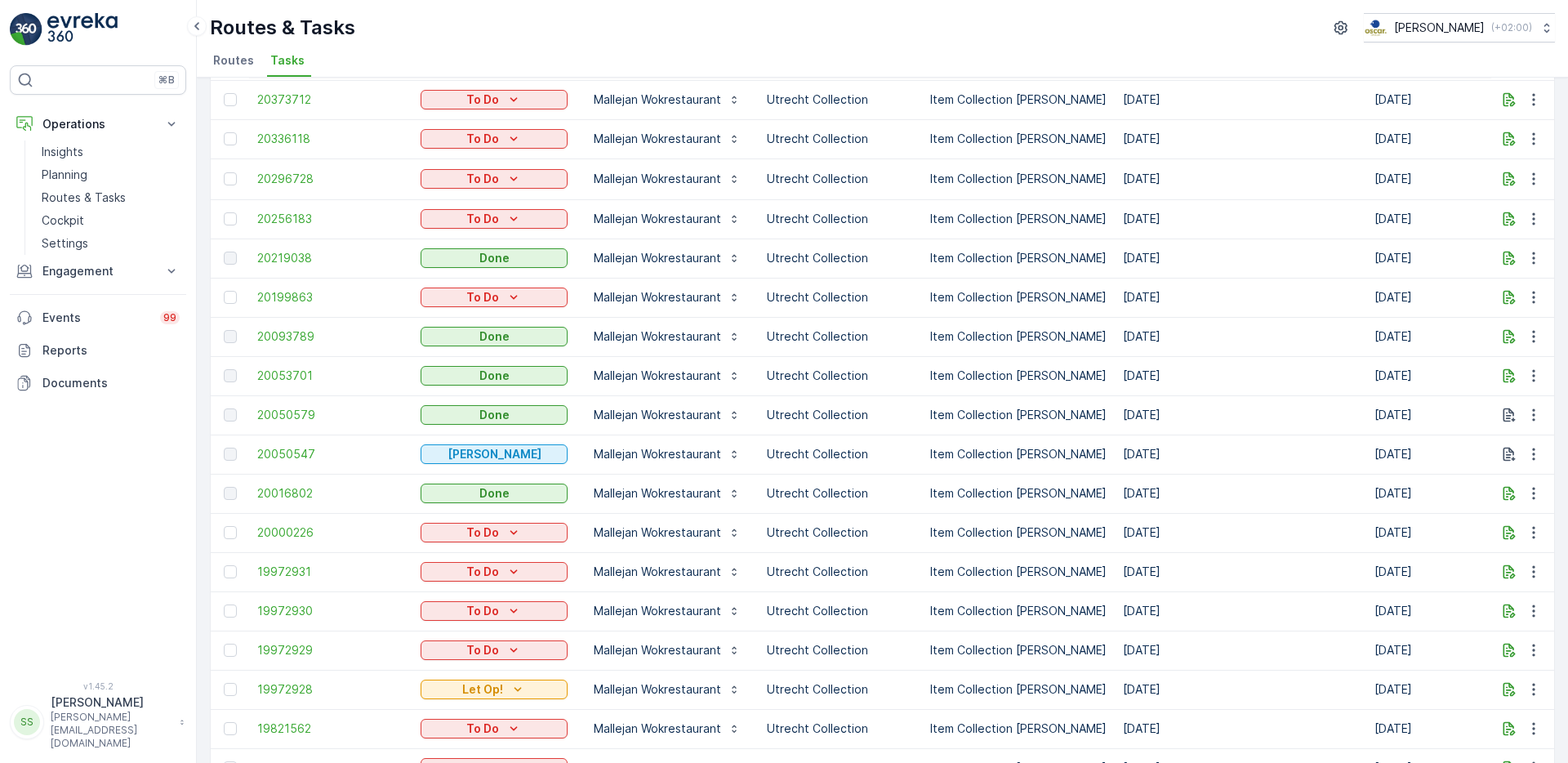 click on "[DATE]" at bounding box center [1241, 572] 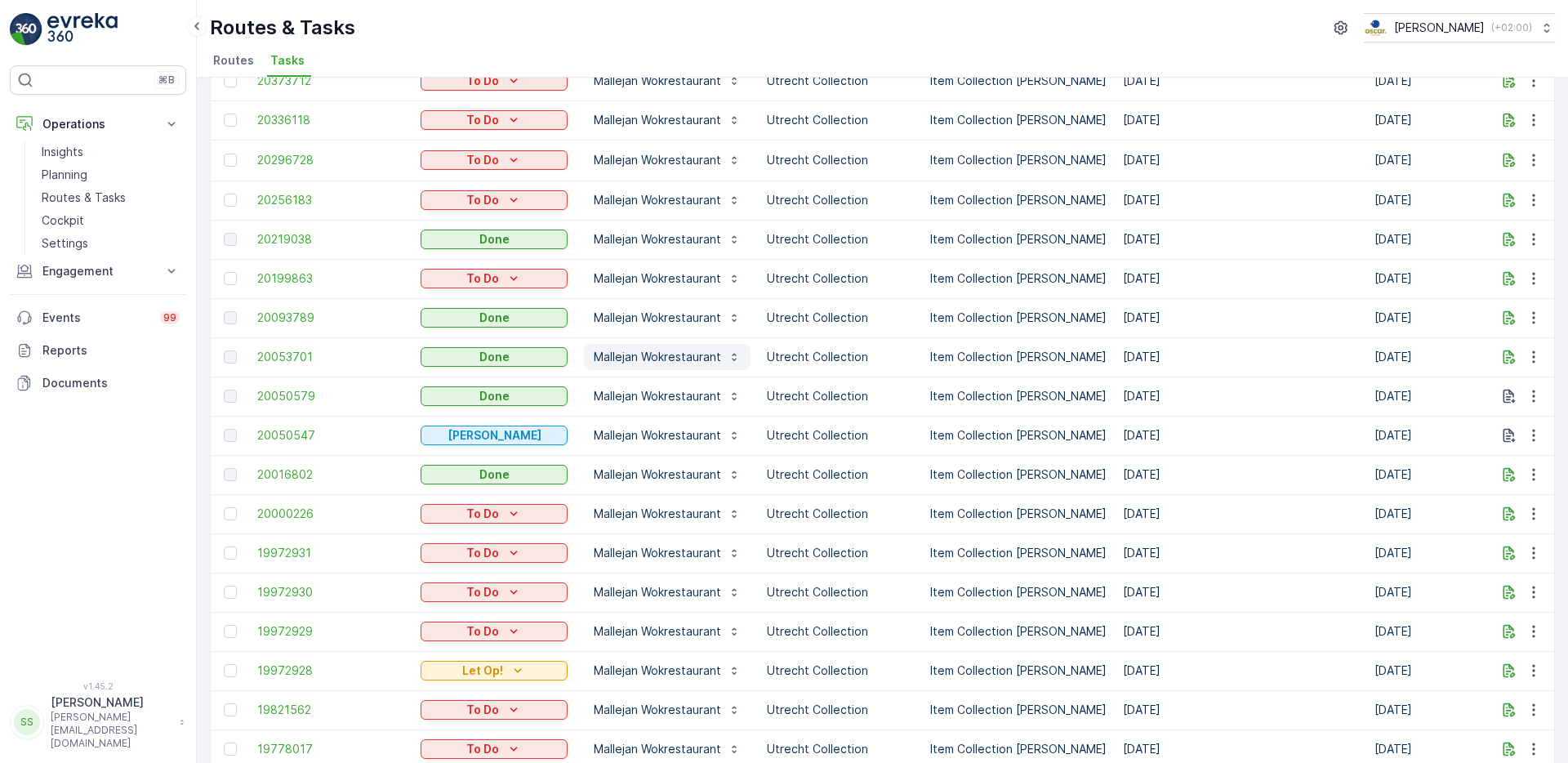 scroll, scrollTop: 56, scrollLeft: 0, axis: vertical 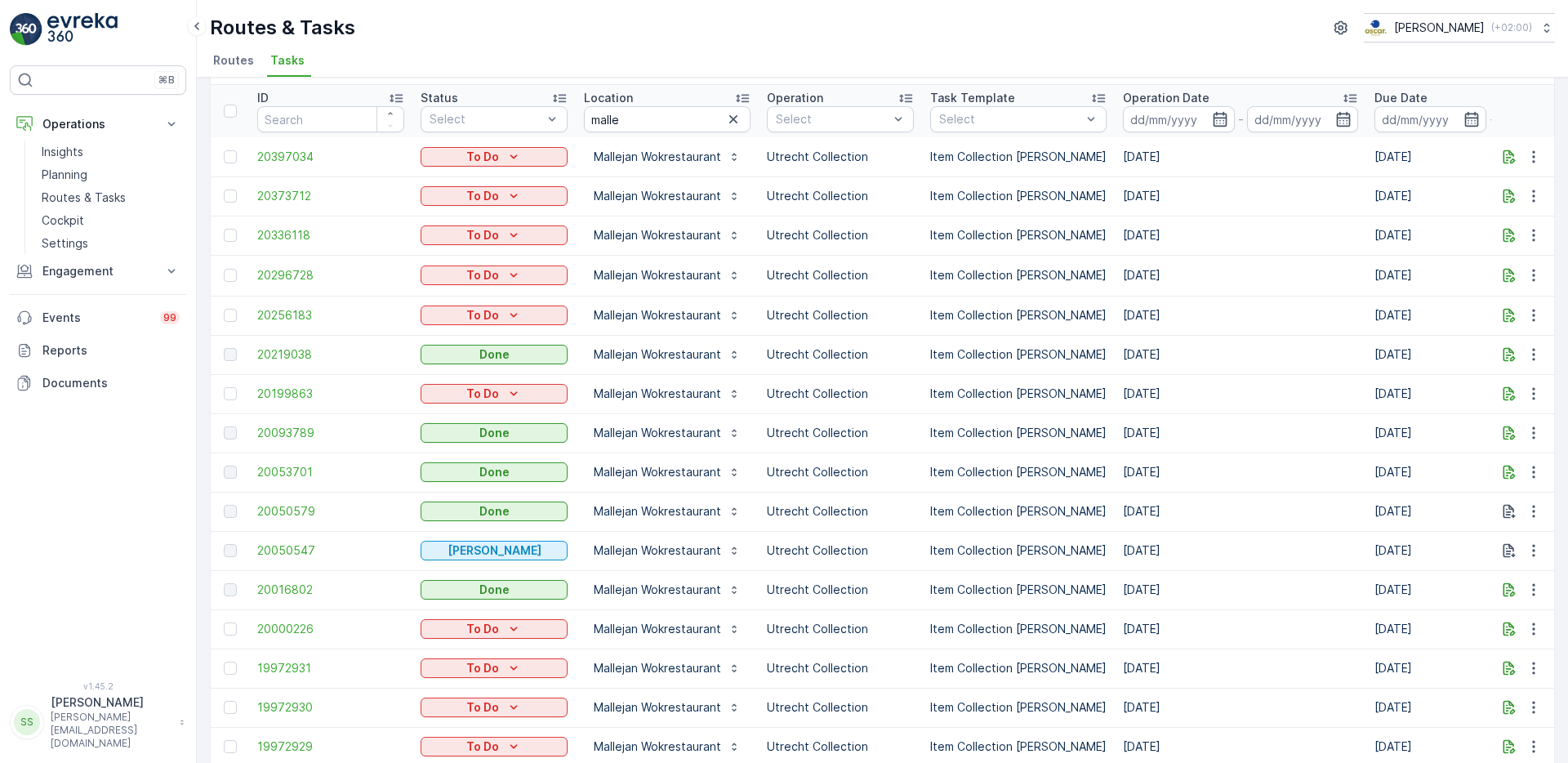 drag, startPoint x: 1107, startPoint y: 350, endPoint x: 1207, endPoint y: 677, distance: 341.94883 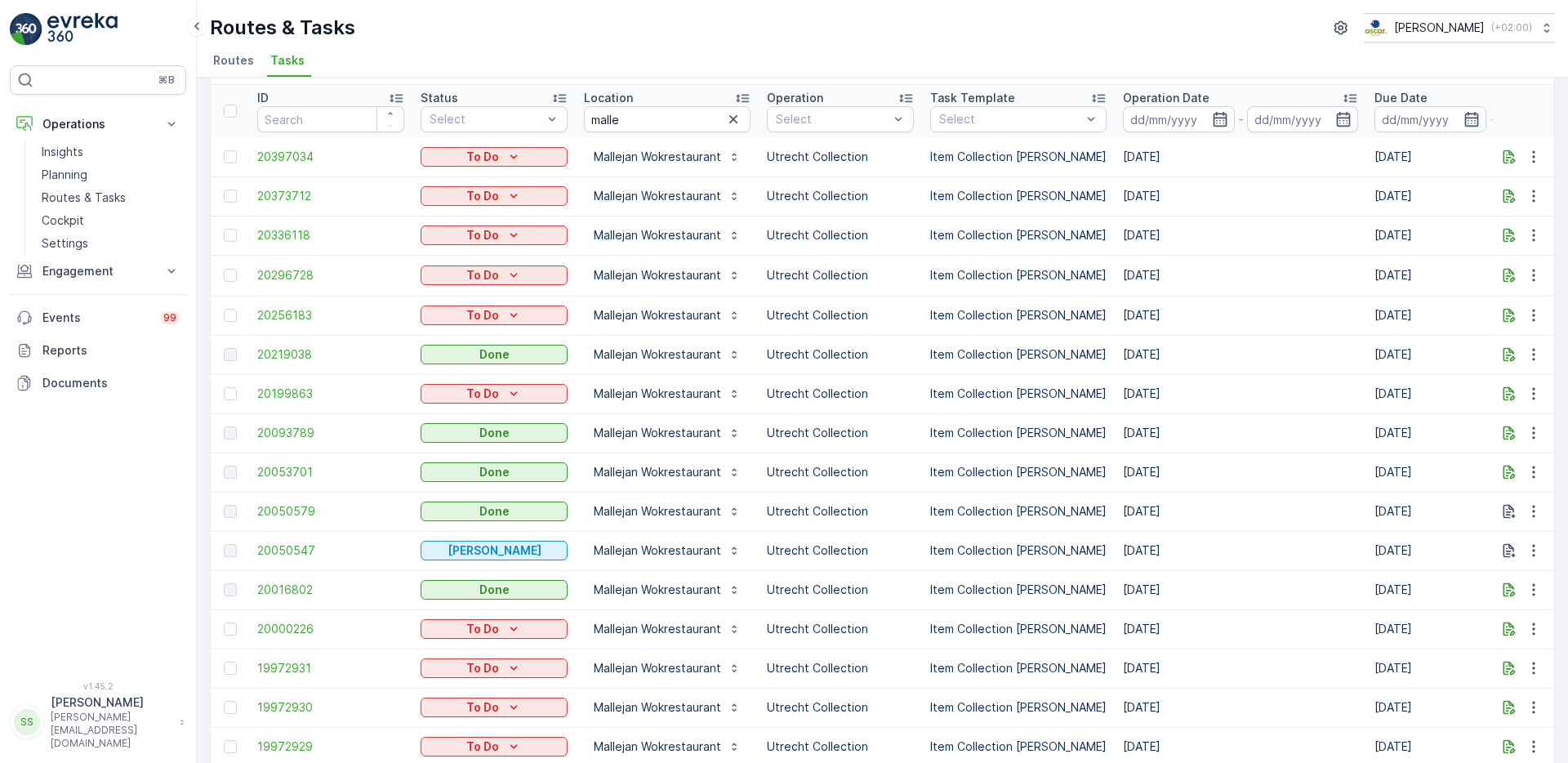 click on "20397034 To Do   Mallejan Wokrestaurant Utrecht Collection Item Collection Oscar Regulier [DATE] [DATE] 00:00-23:59 [DATE] 23:03 No History Records Utrecht Dagelijks UTD Ochtend - 20373712 To Do   Mallejan Wokrestaurant Utrecht Collection Item Collection Oscar Regulier [DATE] [DATE] 00:00-23:59 [DATE] 23:04 No History Records Utrecht Dagelijks UTD Ochtend - 20336118 To Do   Mallejan Wokrestaurant Utrecht Collection Item Collection Oscar Regulier [DATE] [DATE] 00:00-23:59 [DATE] 23:02 No History Records Utrecht Dagelijks UTD Ochtend - 20296728 To Do   Mallejan Wokrestaurant Utrecht Collection Item Collection Oscar Regulier [DATE] [DATE] 00:00-23:59 [DATE] 23:04 No History Records Utrecht Dagelijks Seenons [GEOGRAPHIC_DATA] - 20256183 To [GEOGRAPHIC_DATA] Wokrestaurant Utrecht Collection Item Collection Oscar Regulier [DATE] [DATE] 00:00-23:59 [DATE] 23:04 No History Records Utrecht Dagelijks UTD Ochtend - 20219038 Done   Mallejan Wokrestaurant Utrecht Collection -" at bounding box center (1480, 1001) 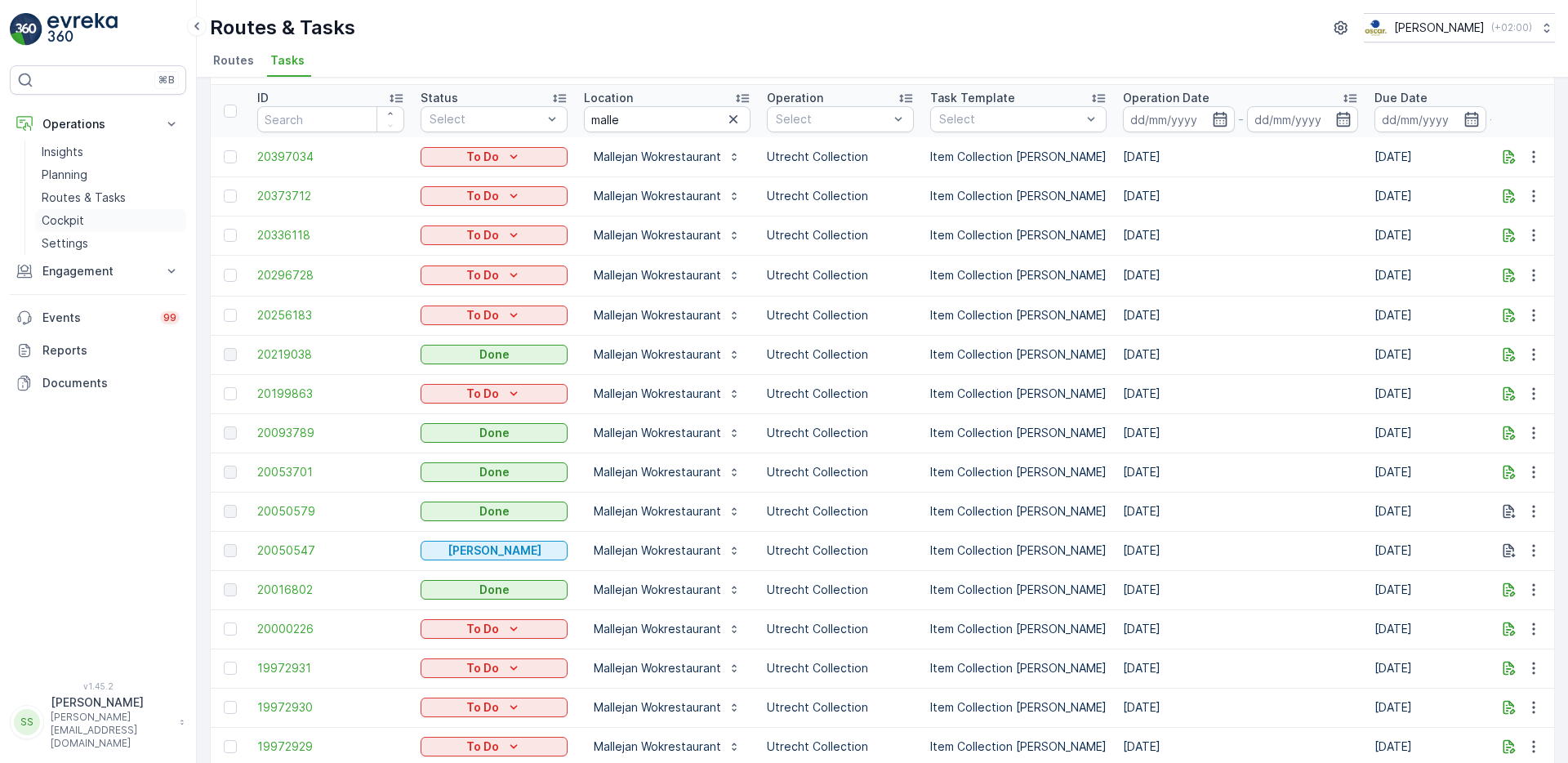 click on "Cockpit" at bounding box center [63, 221] 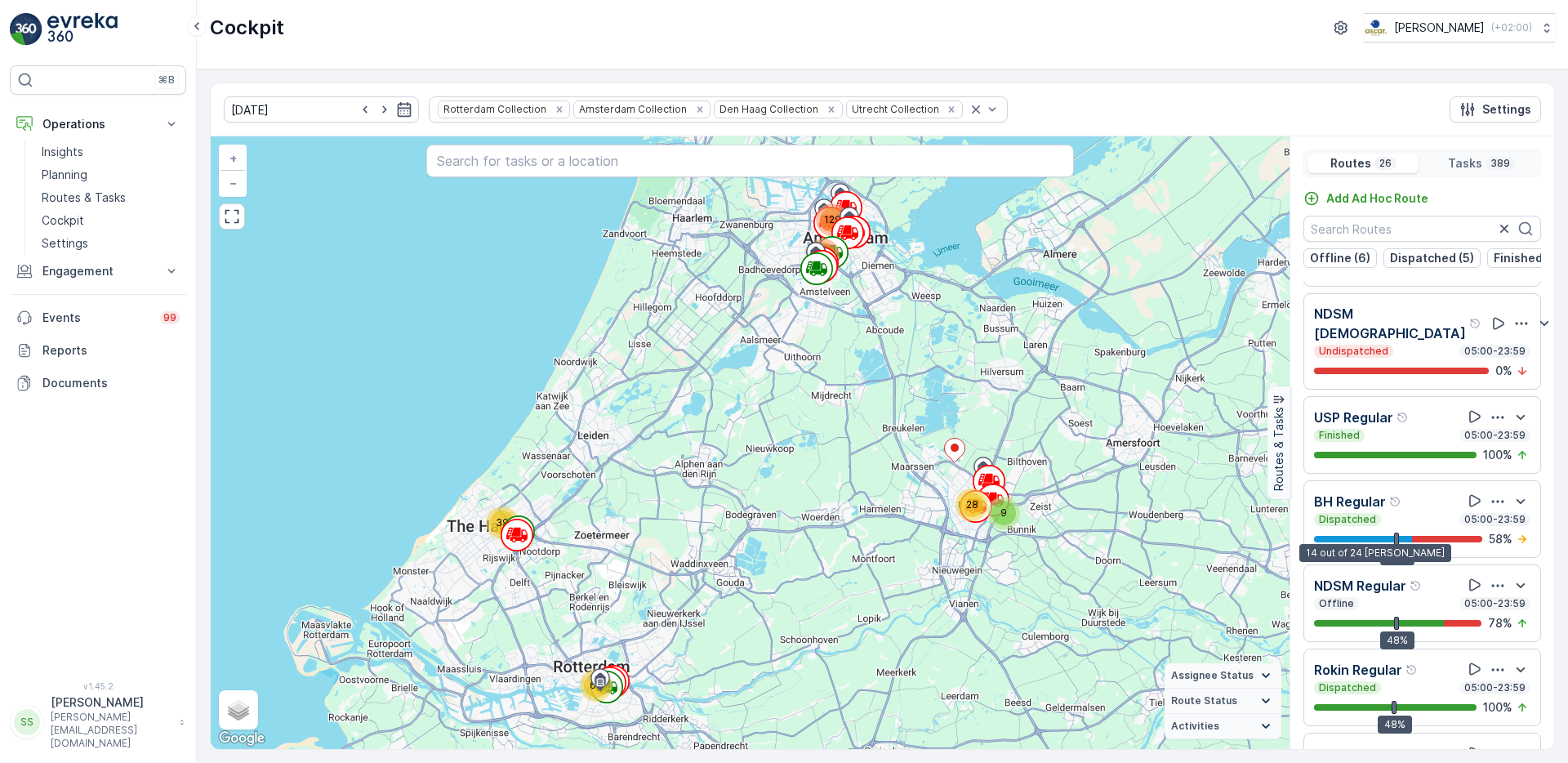 scroll, scrollTop: 1694, scrollLeft: 0, axis: vertical 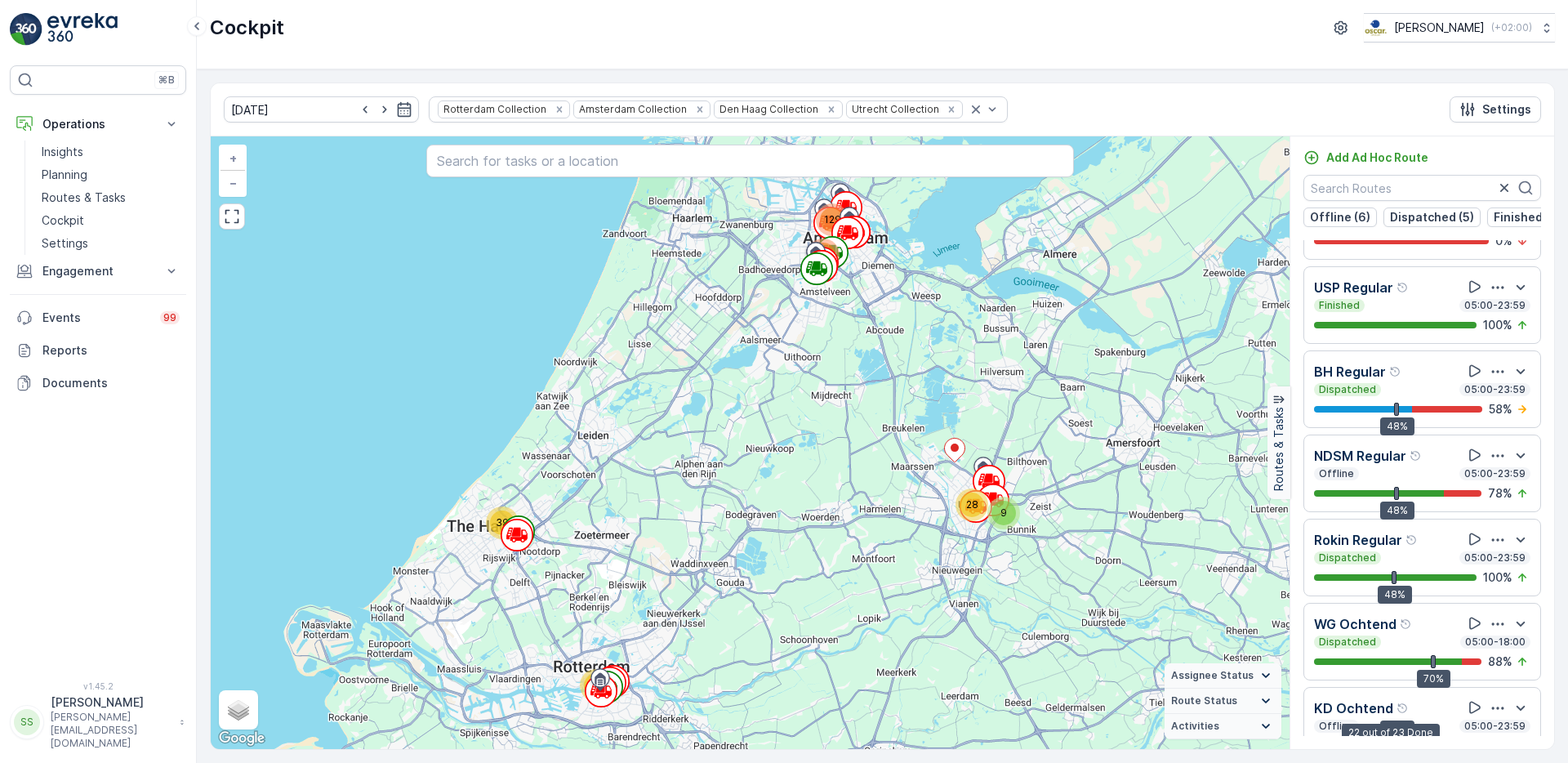 click at bounding box center (1394, 746) 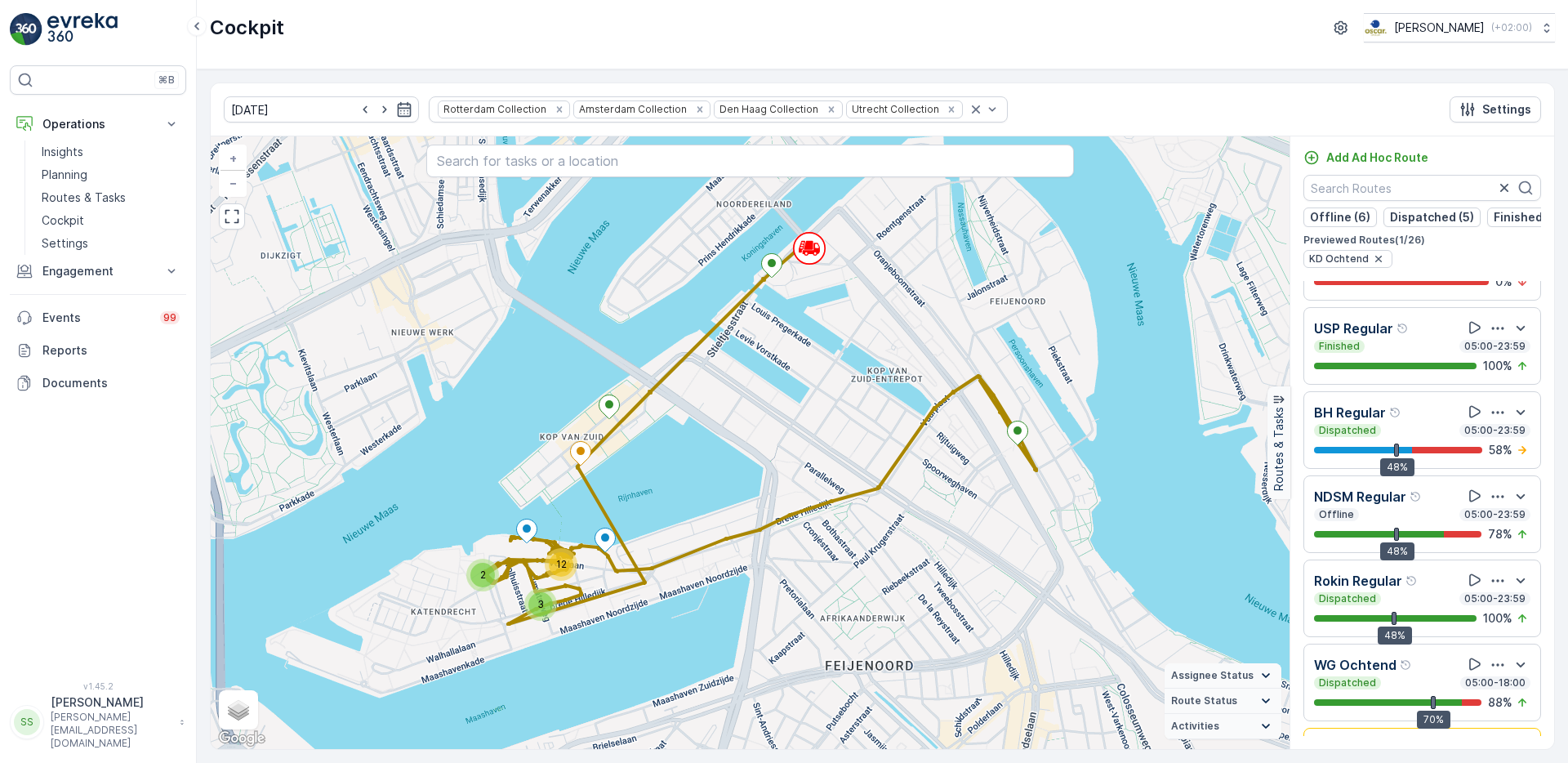 scroll, scrollTop: 1735, scrollLeft: 0, axis: vertical 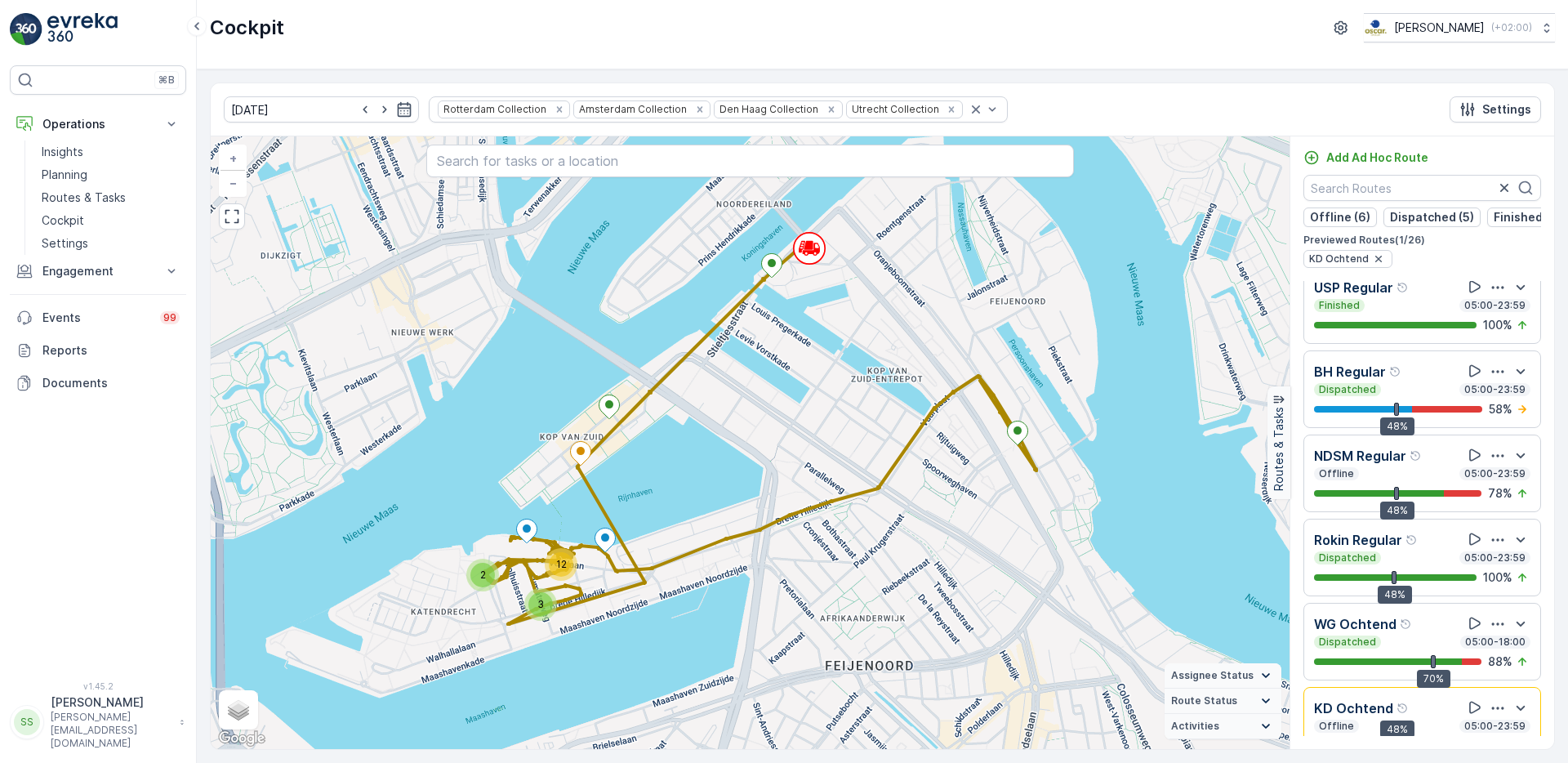click 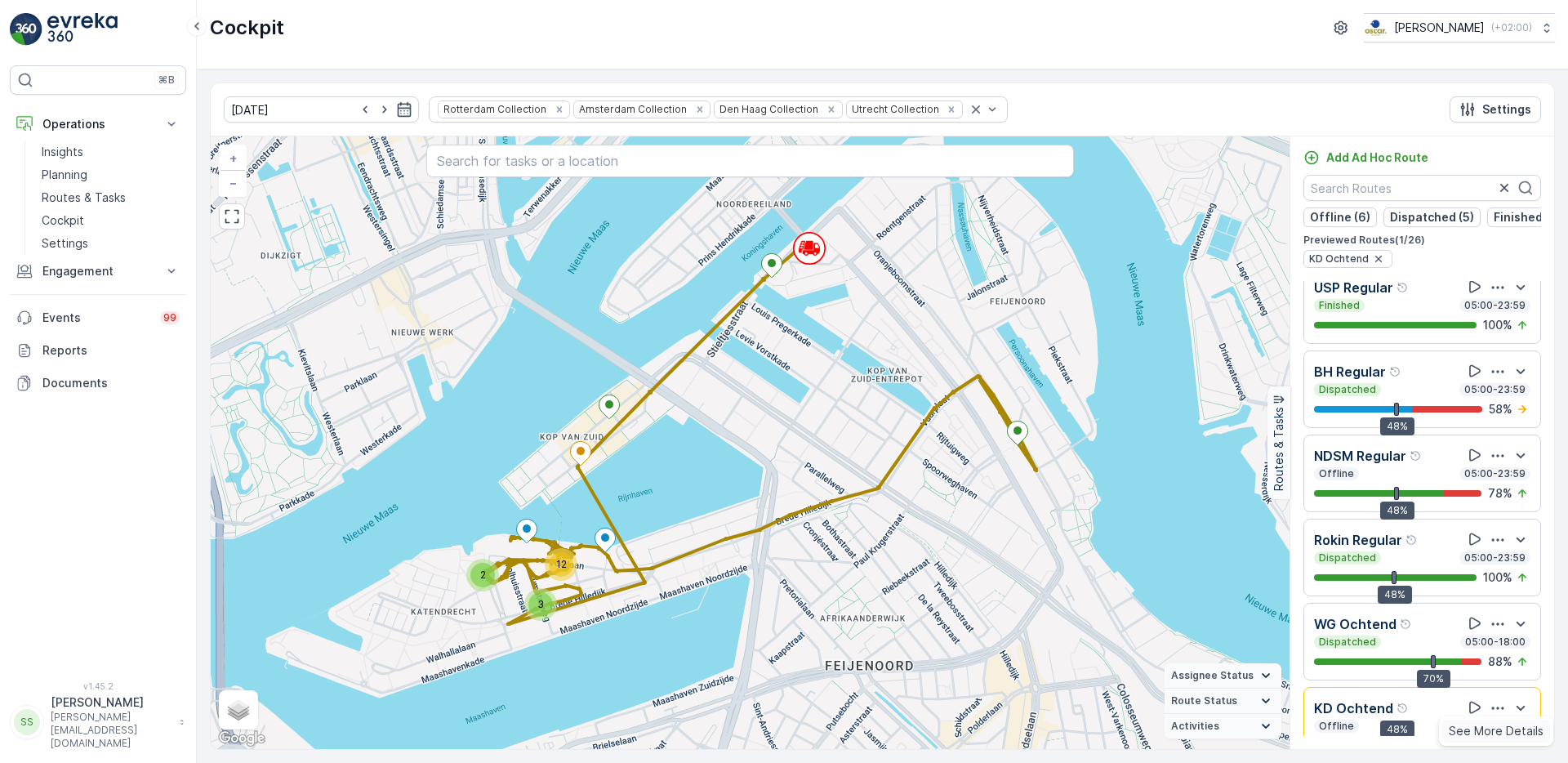 click on "See More Details" at bounding box center (1496, 731) 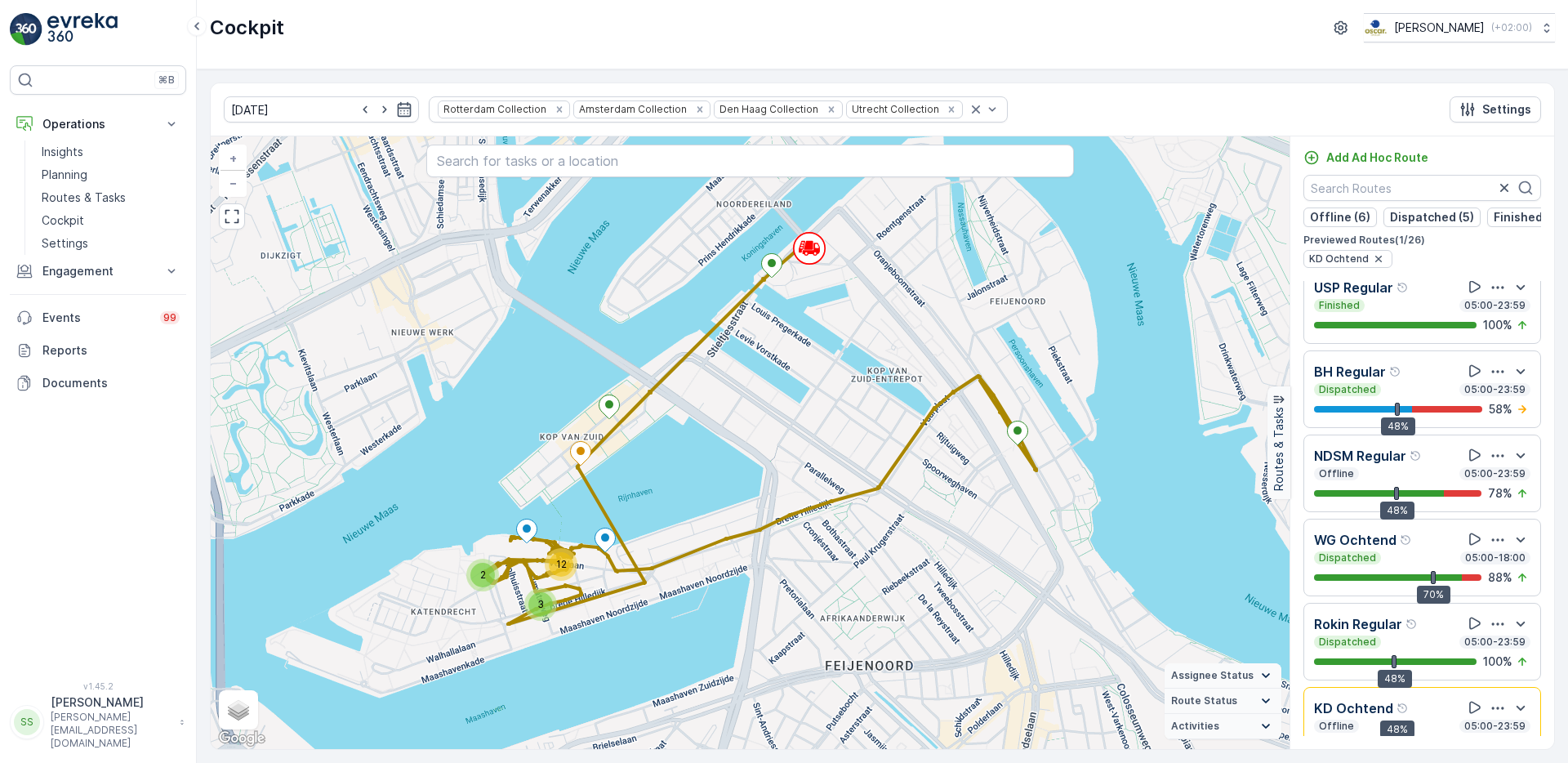 click 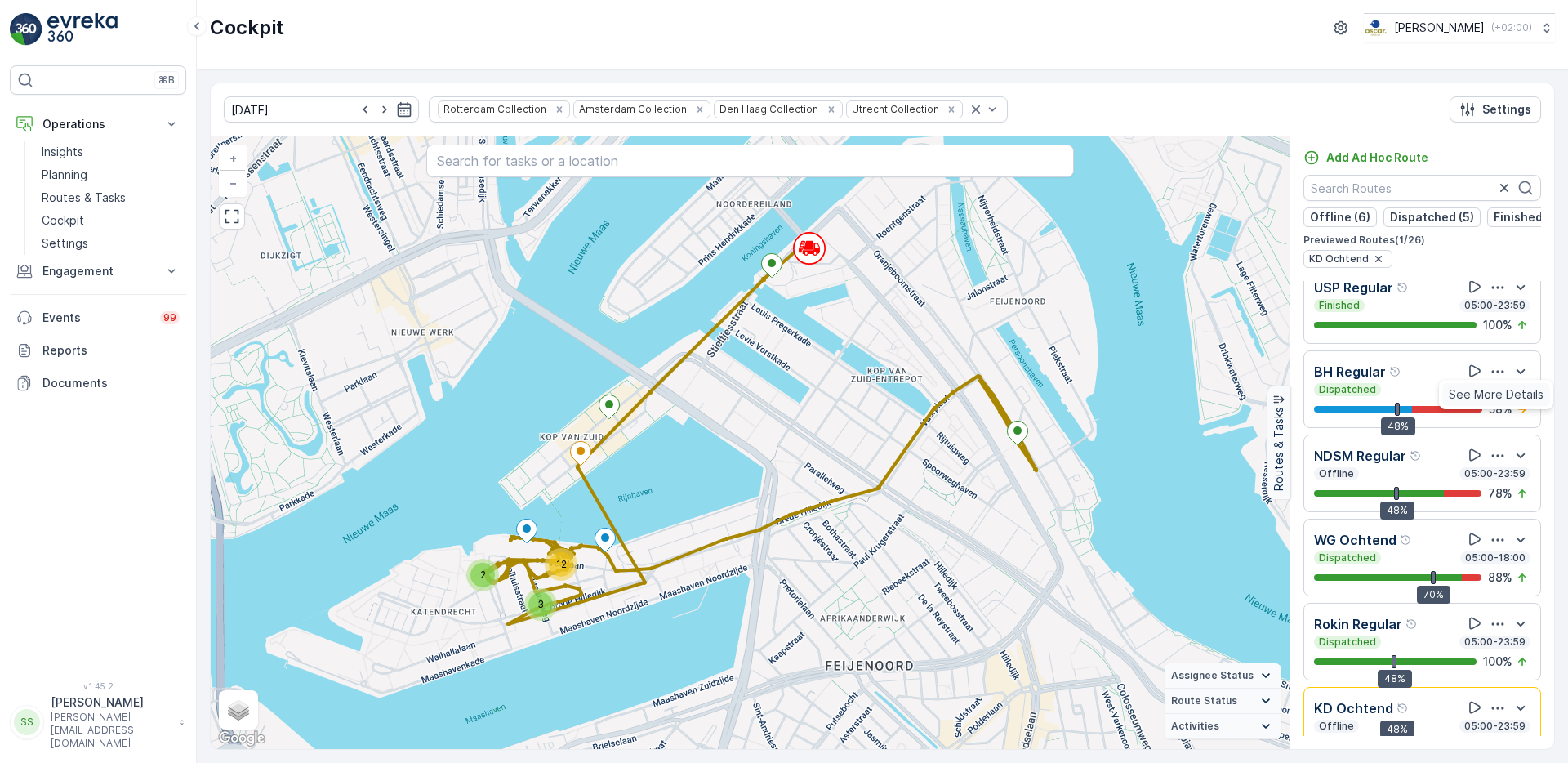 click on "See More Details" at bounding box center (1496, 395) 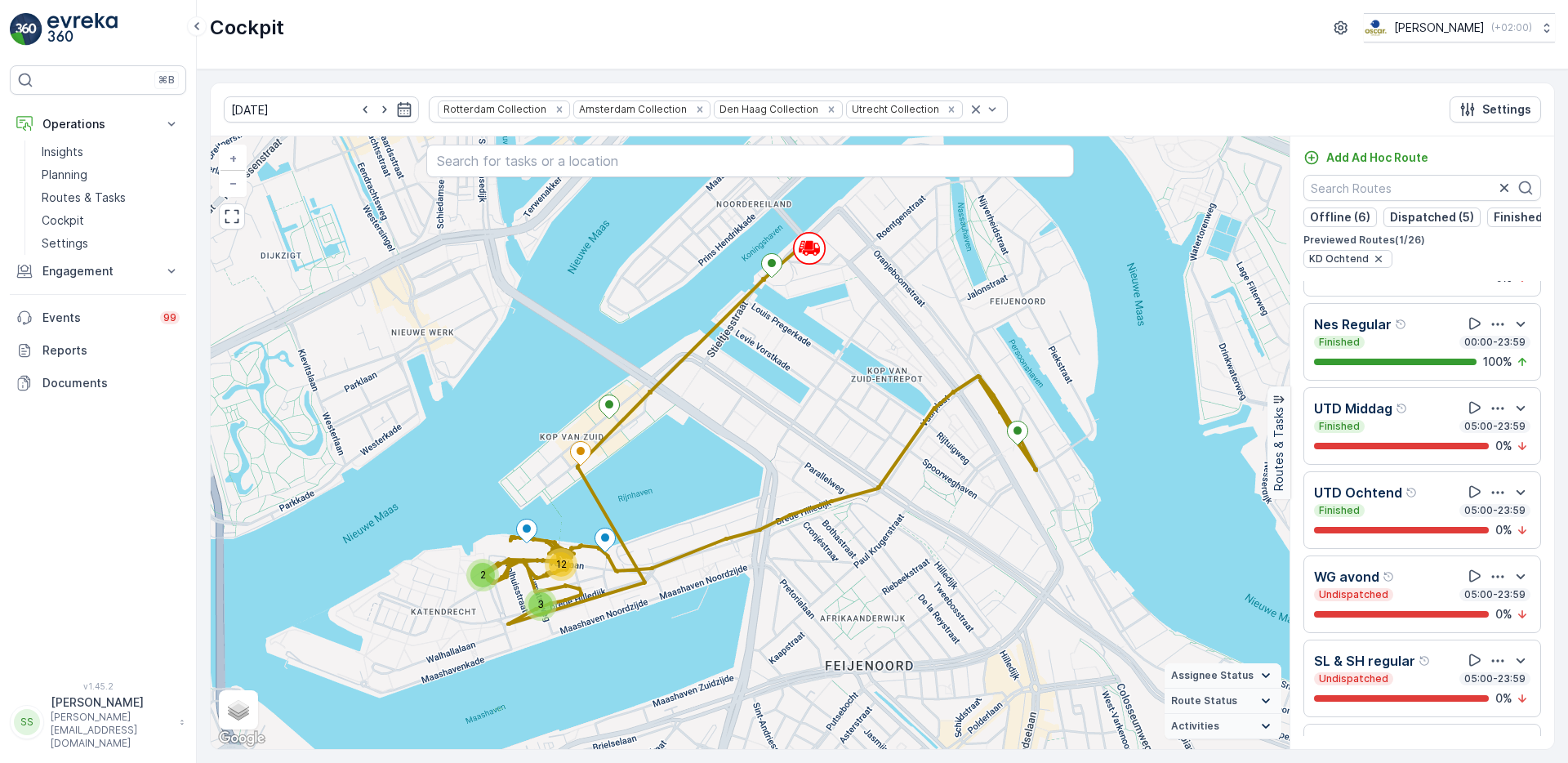 scroll, scrollTop: 640, scrollLeft: 0, axis: vertical 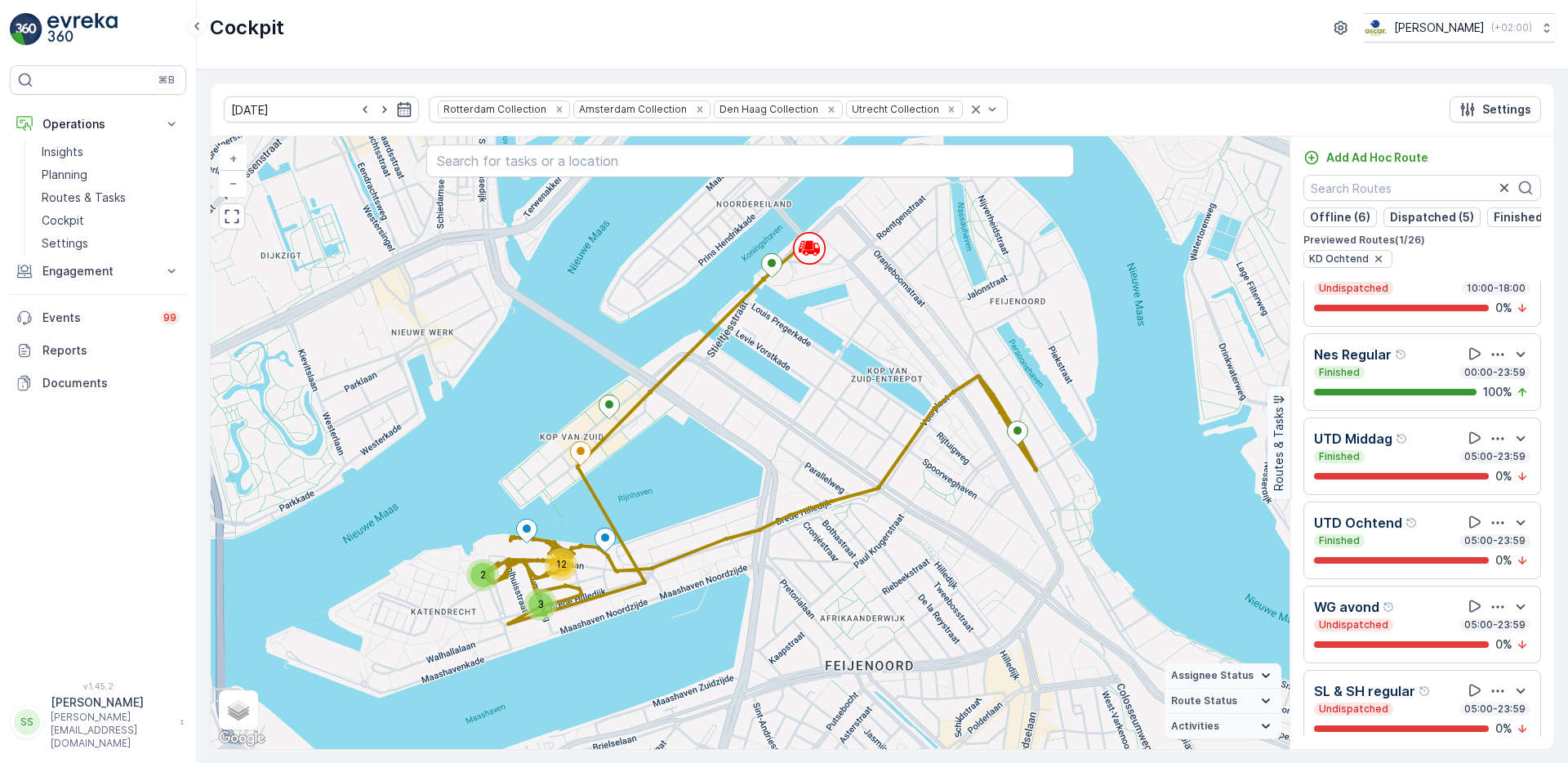 click 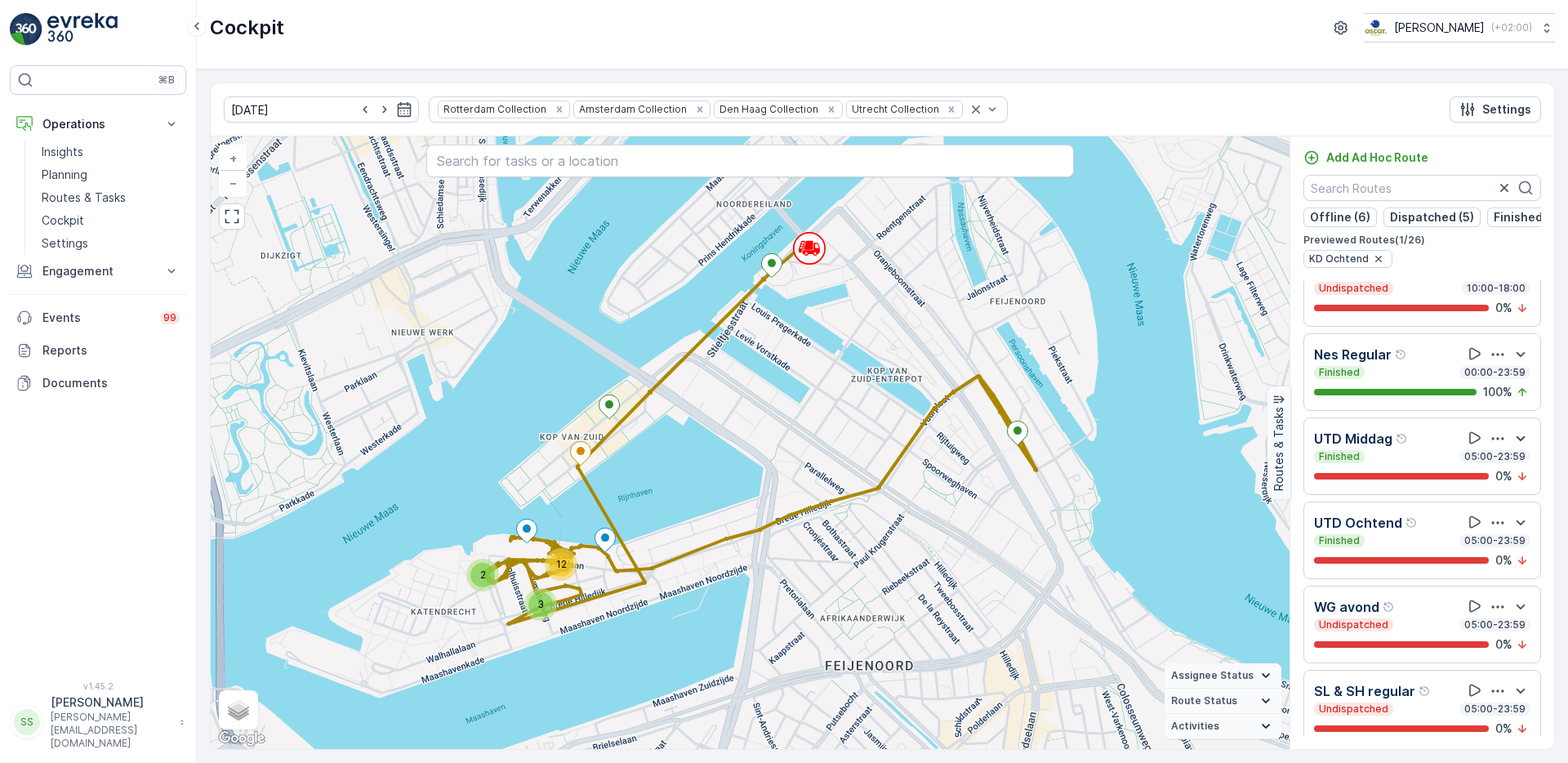 click 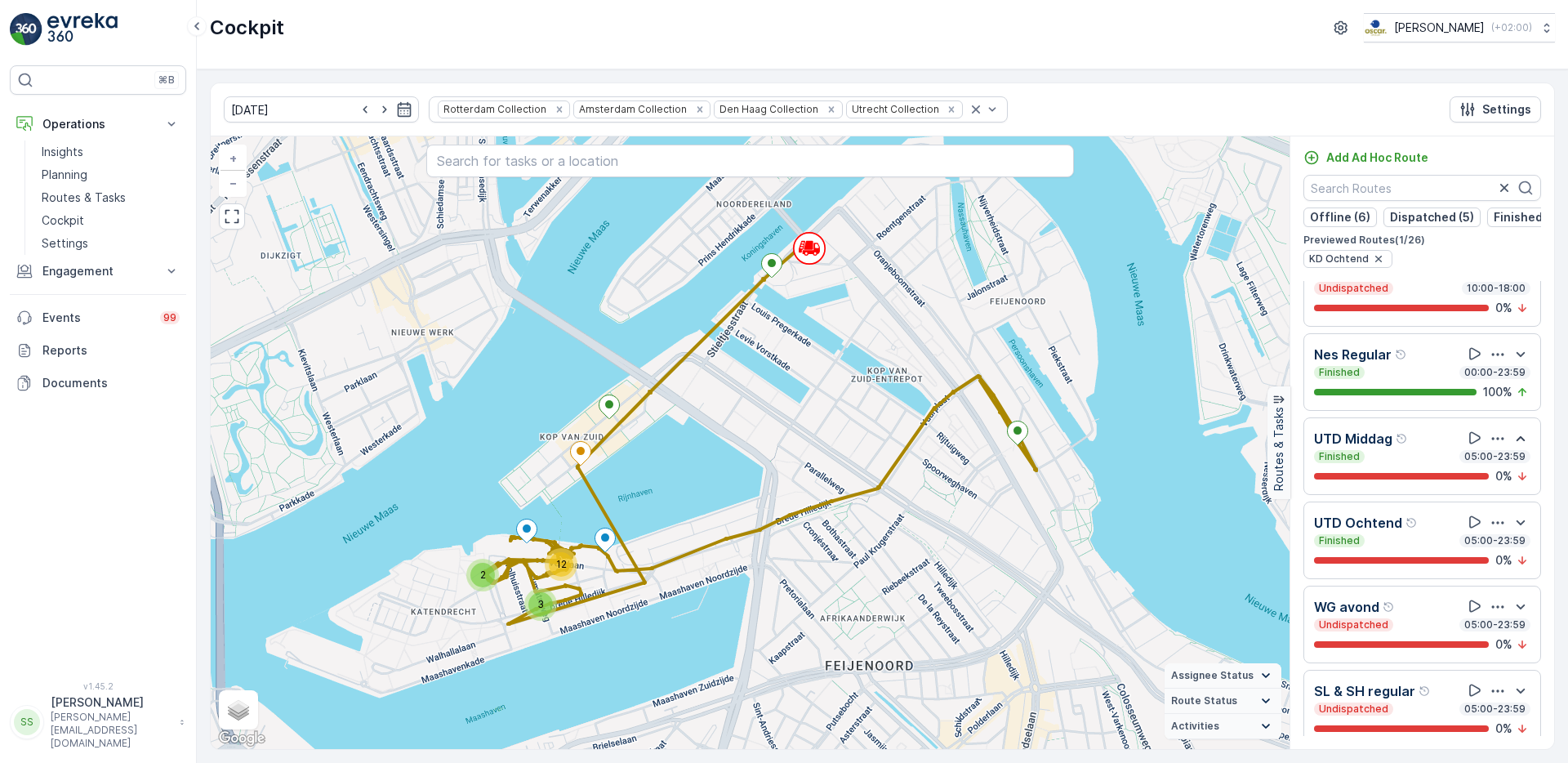 click 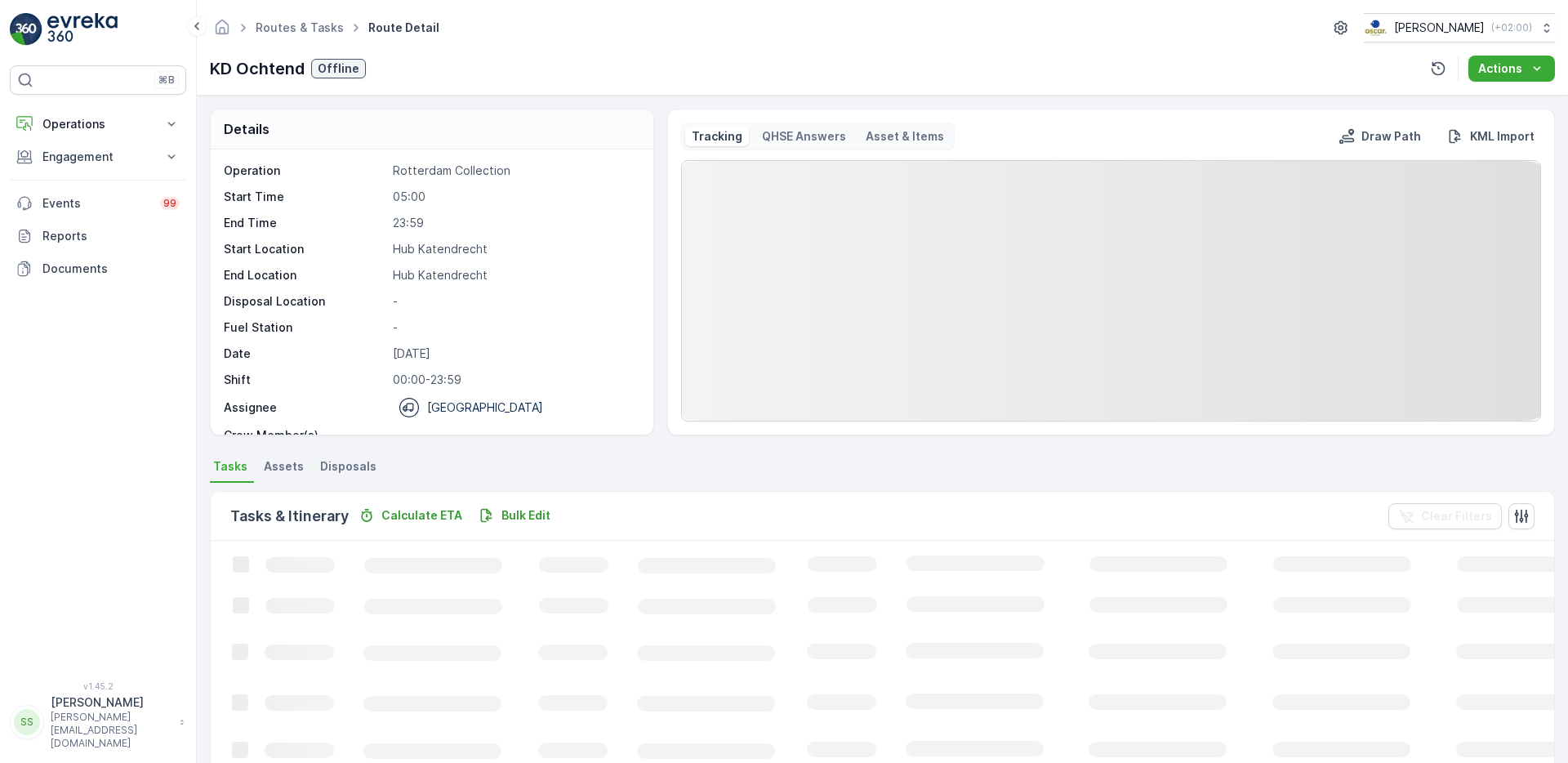 scroll, scrollTop: 0, scrollLeft: 0, axis: both 